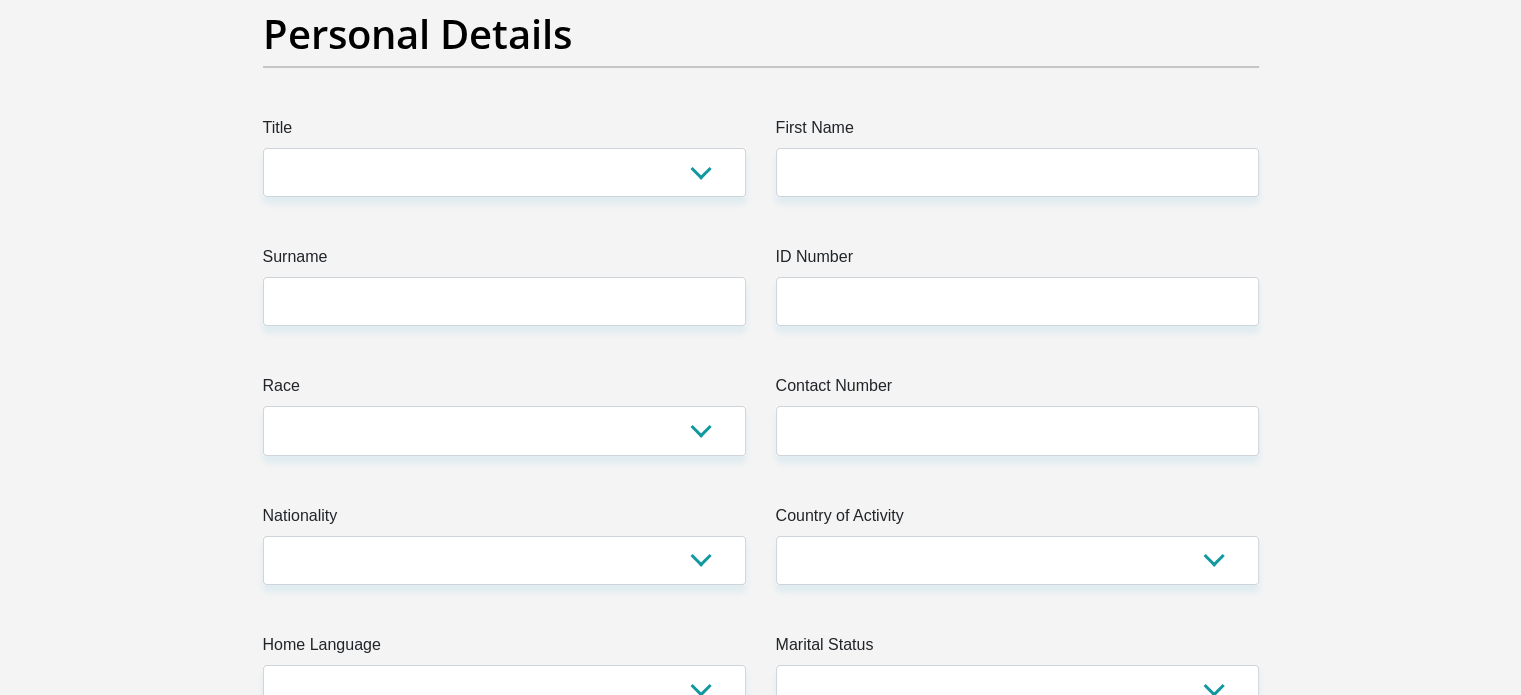 scroll, scrollTop: 200, scrollLeft: 0, axis: vertical 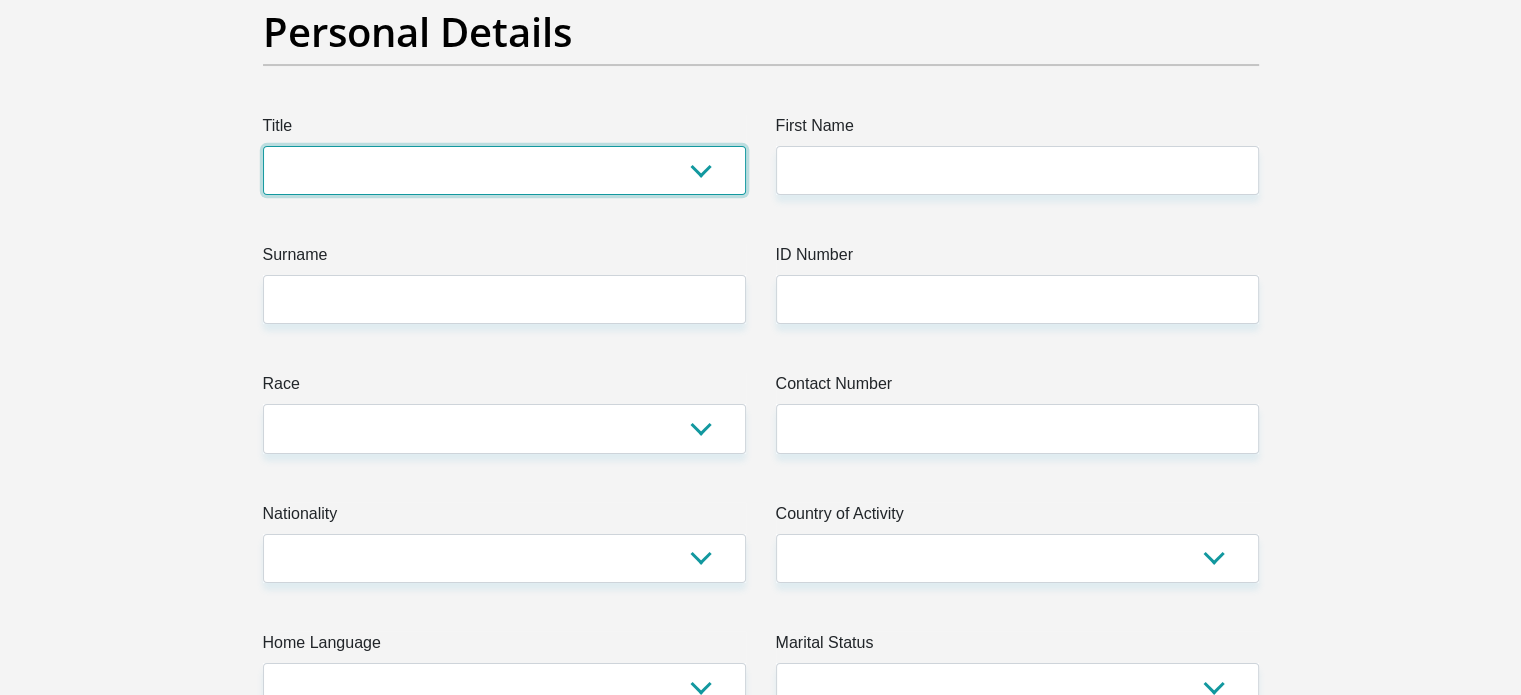 click on "Mr
Ms
Mrs
Dr
Other" at bounding box center [504, 170] 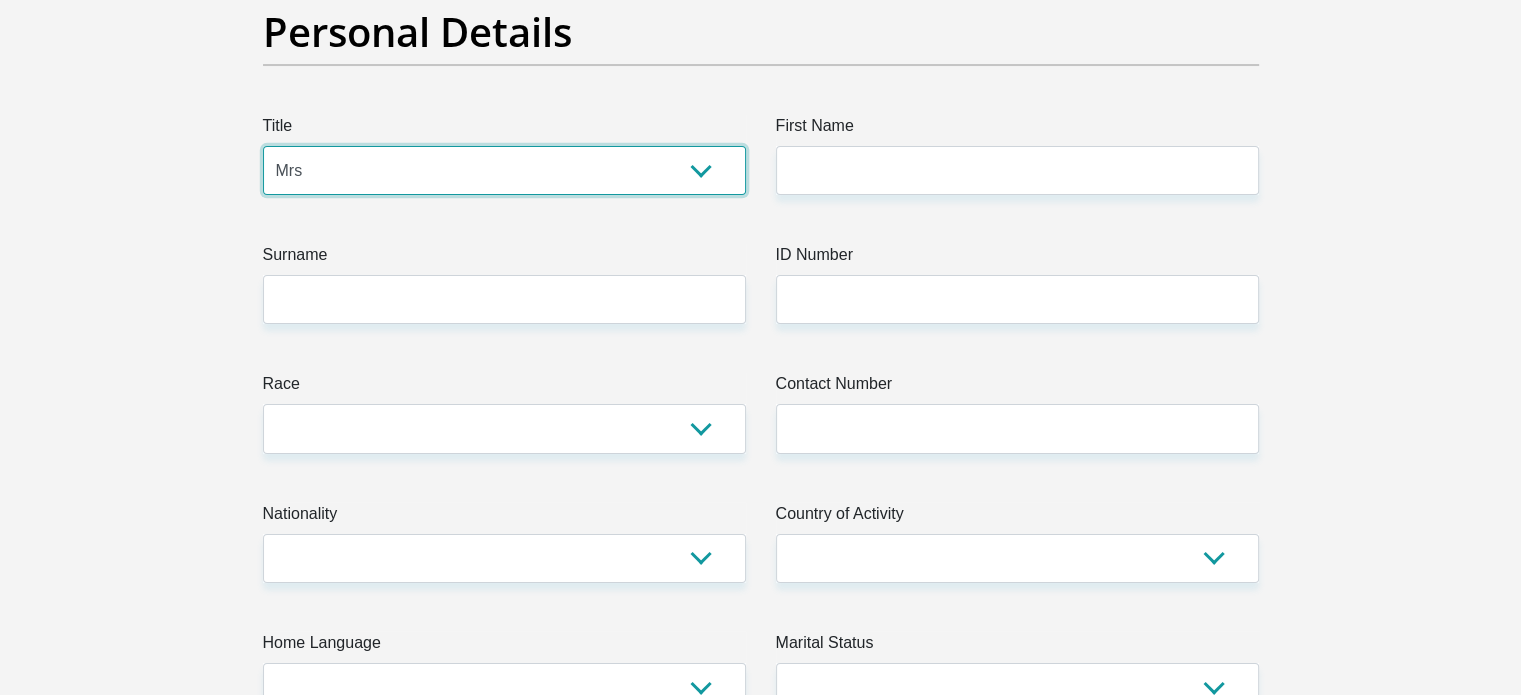 click on "Mr
Ms
Mrs
Dr
Other" at bounding box center [504, 170] 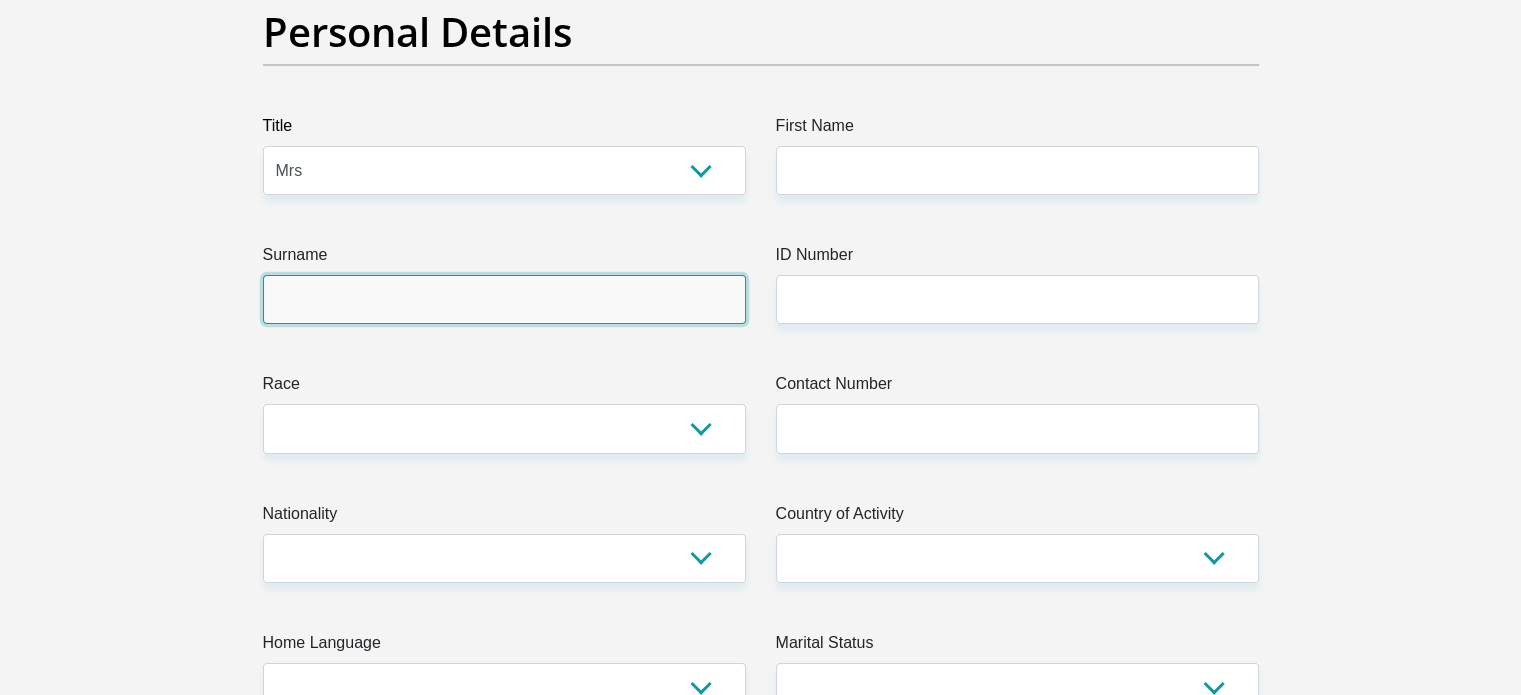 click on "Surname" at bounding box center (504, 299) 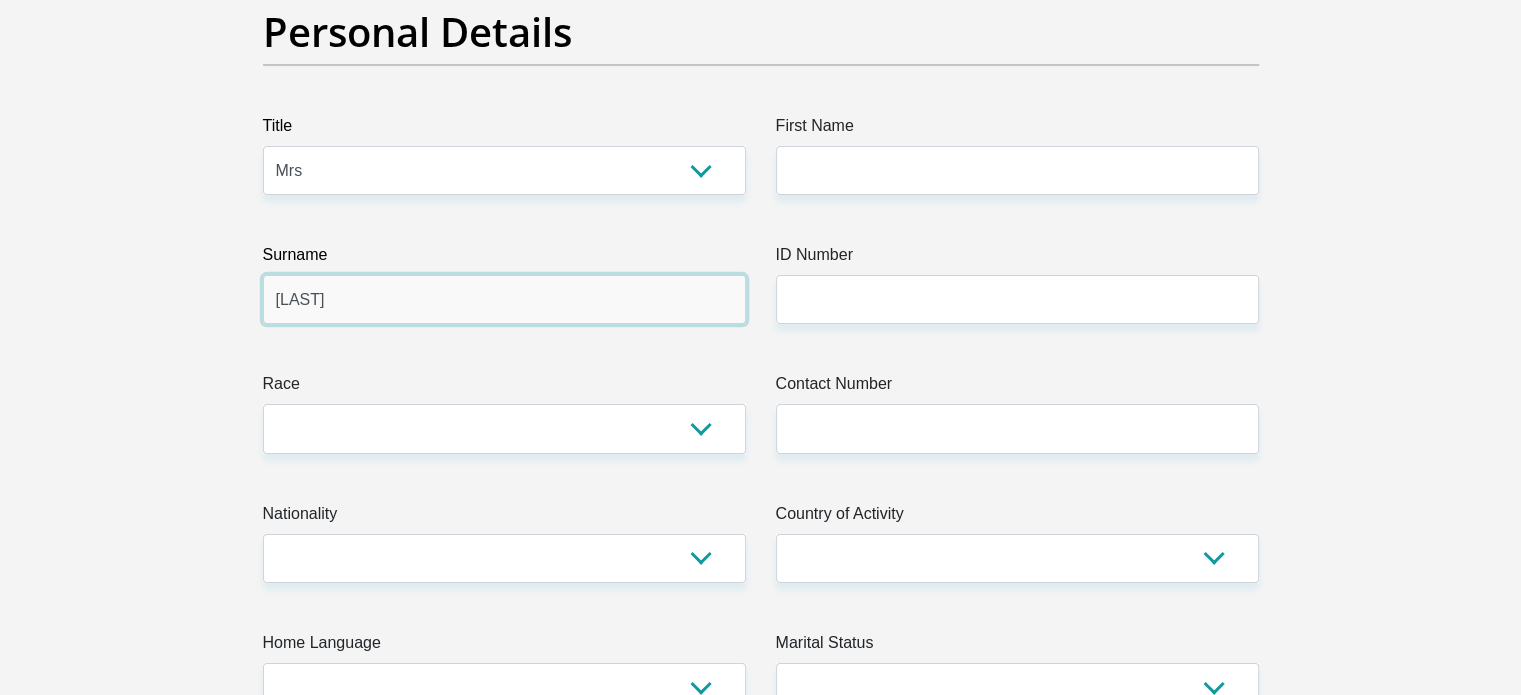 type on "[LAST]" 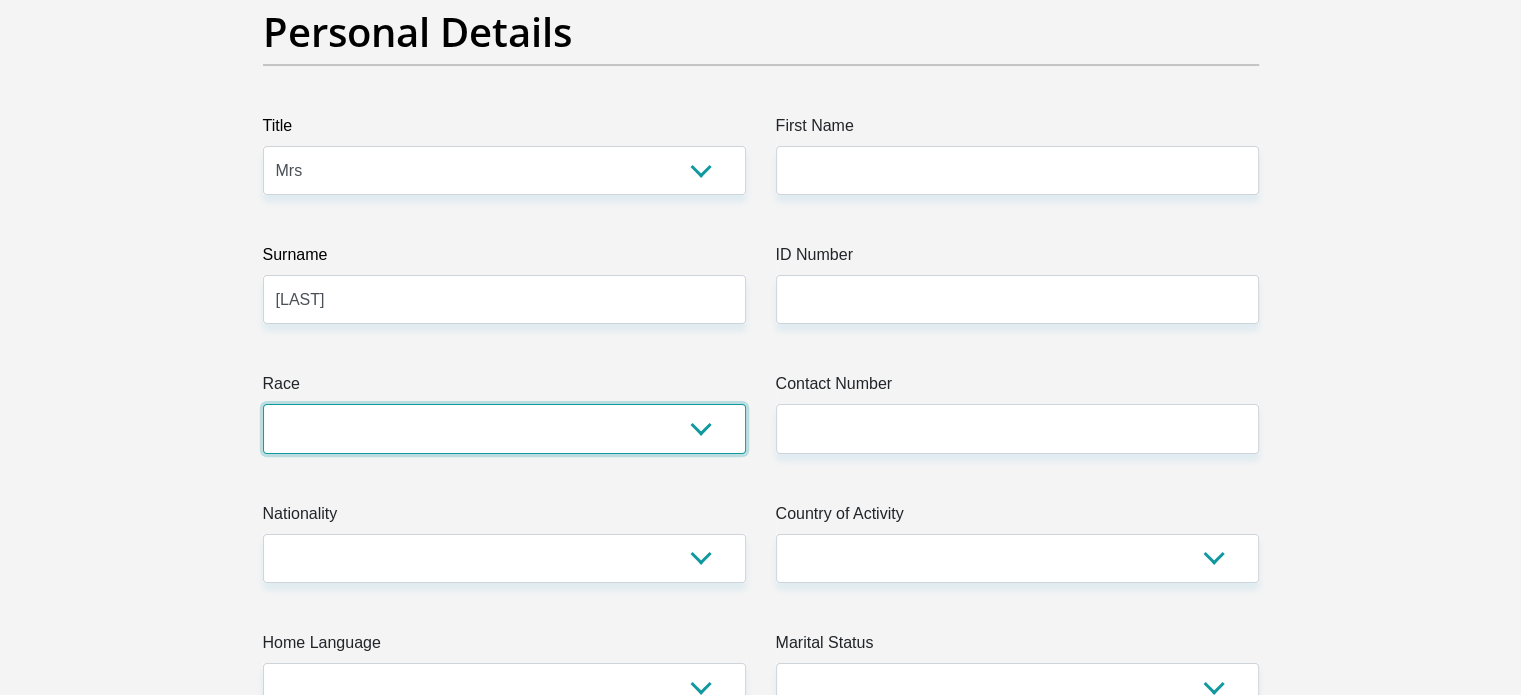 click on "Black
Coloured
Indian
White
Other" at bounding box center [504, 428] 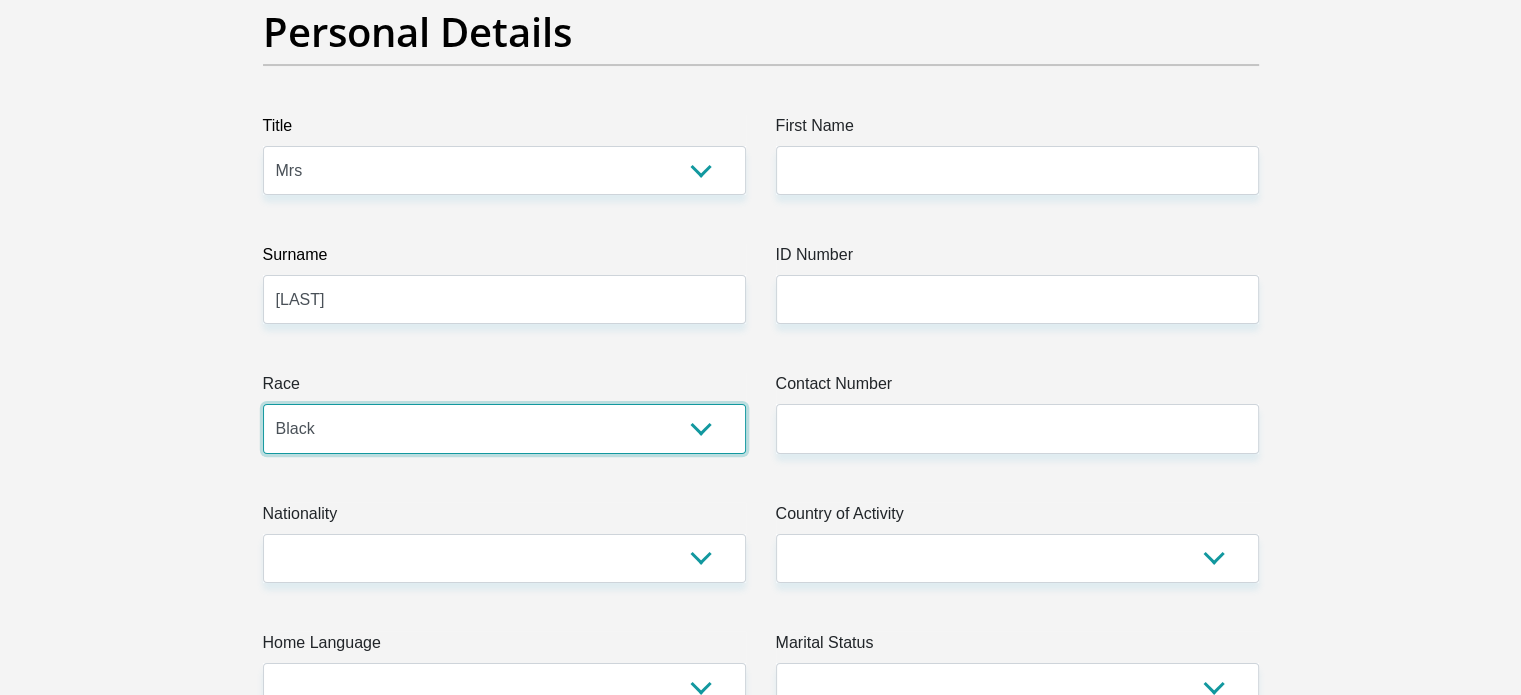 click on "Black
Coloured
Indian
White
Other" at bounding box center (504, 428) 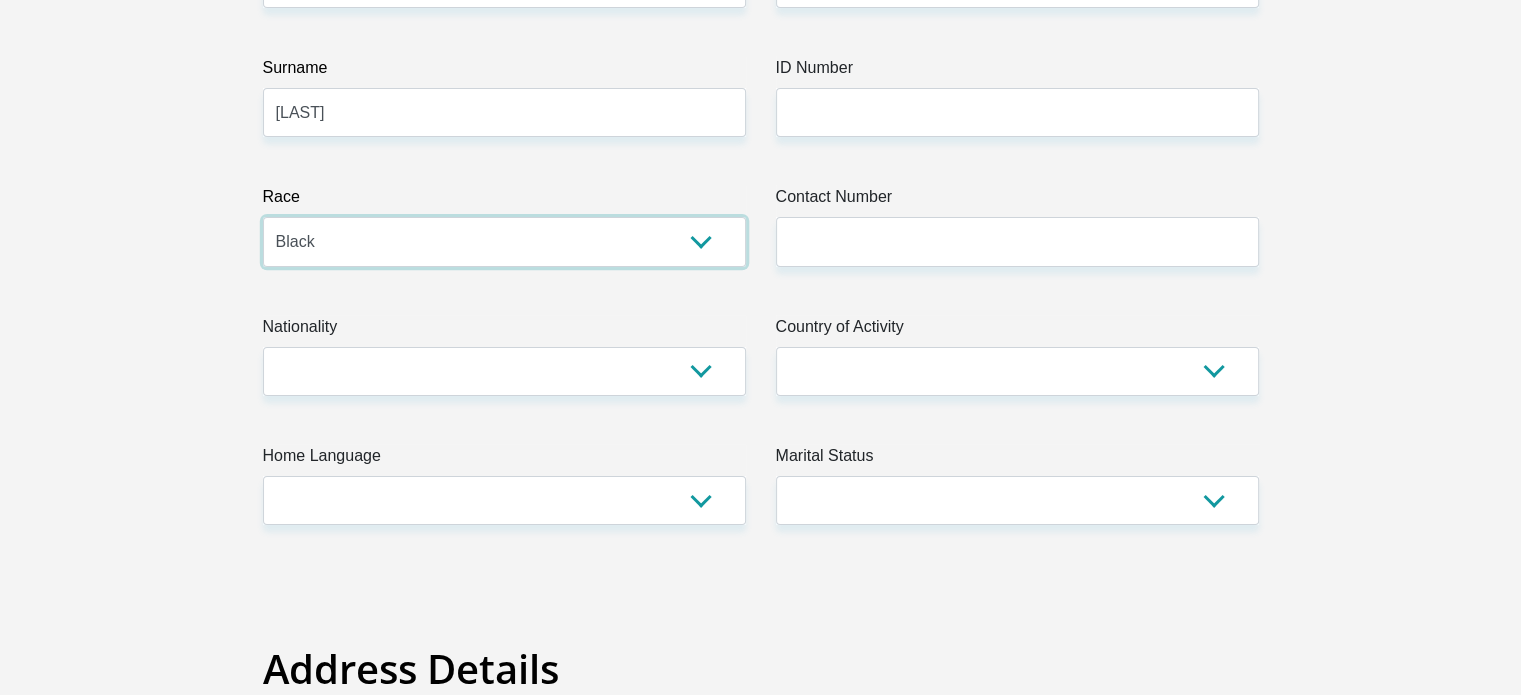 scroll, scrollTop: 400, scrollLeft: 0, axis: vertical 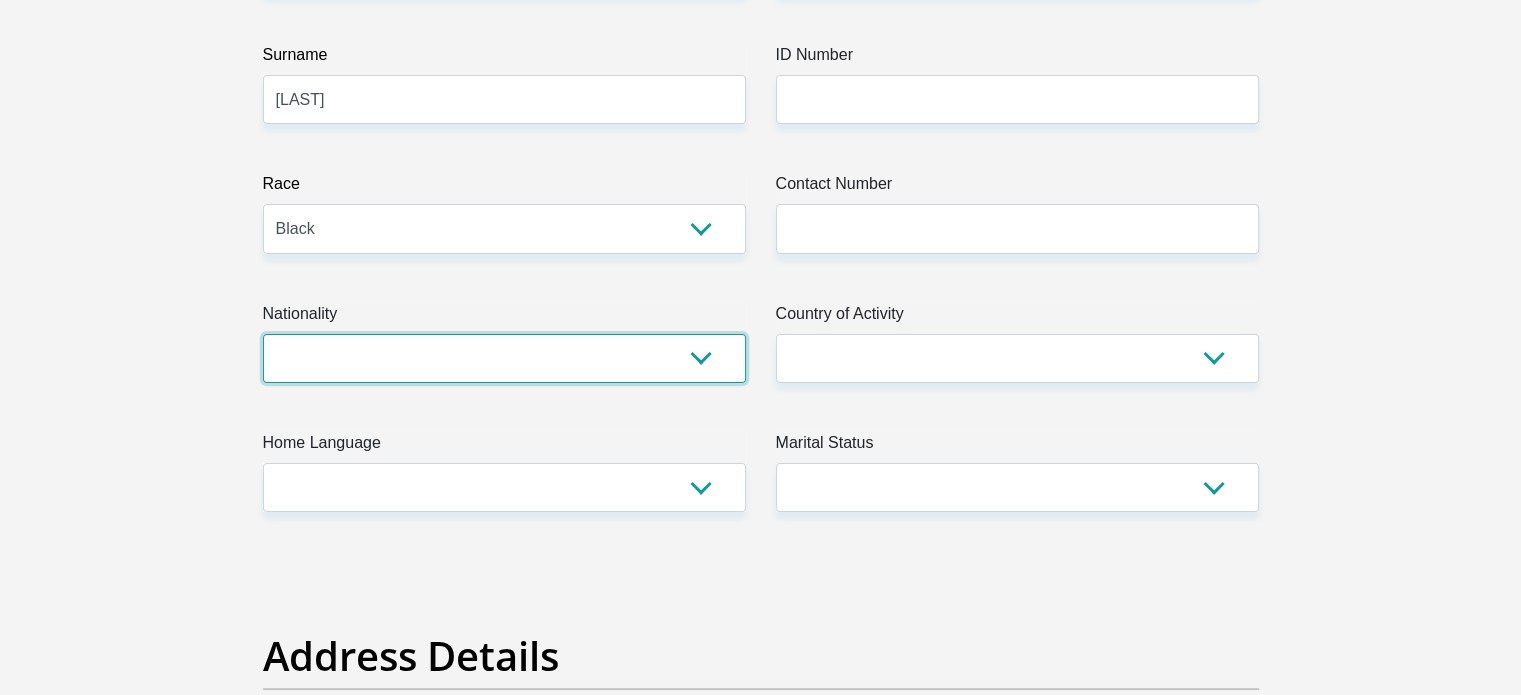 click on "South Africa
Afghanistan
Aland Islands
Albania
Algeria
America Samoa
American Virgin Islands
Andorra
Angola
Anguilla
Antarctica
Antigua and Barbuda
Argentina
Armenia
Aruba
Ascension Island
Australia
Austria
Azerbaijan
Bahamas
Bahrain
Bangladesh
Barbados
Chad" at bounding box center [504, 358] 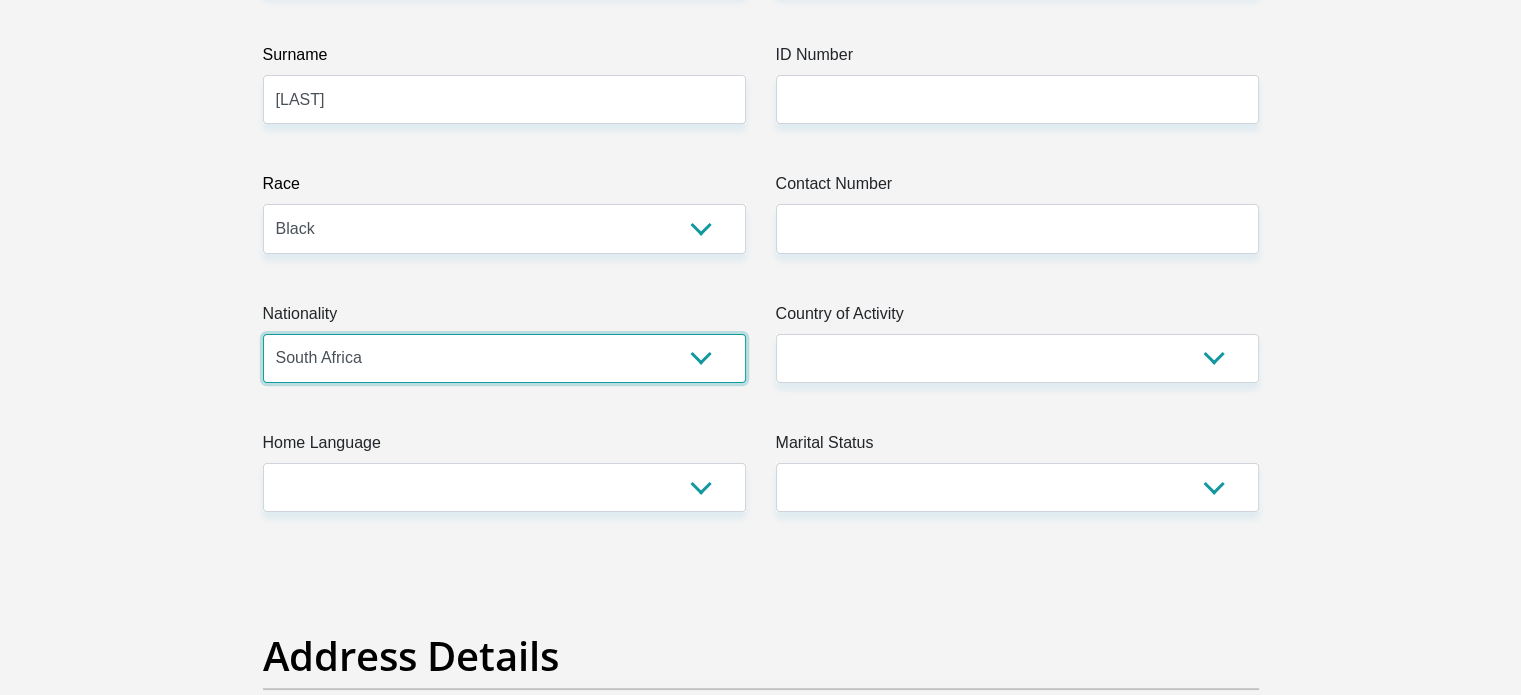 click on "South Africa
Afghanistan
Aland Islands
Albania
Algeria
America Samoa
American Virgin Islands
Andorra
Angola
Anguilla
Antarctica
Antigua and Barbuda
Argentina
Armenia
Aruba
Ascension Island
Australia
Austria
Azerbaijan
Bahamas
Bahrain
Bangladesh
Barbados
Chad" at bounding box center (504, 358) 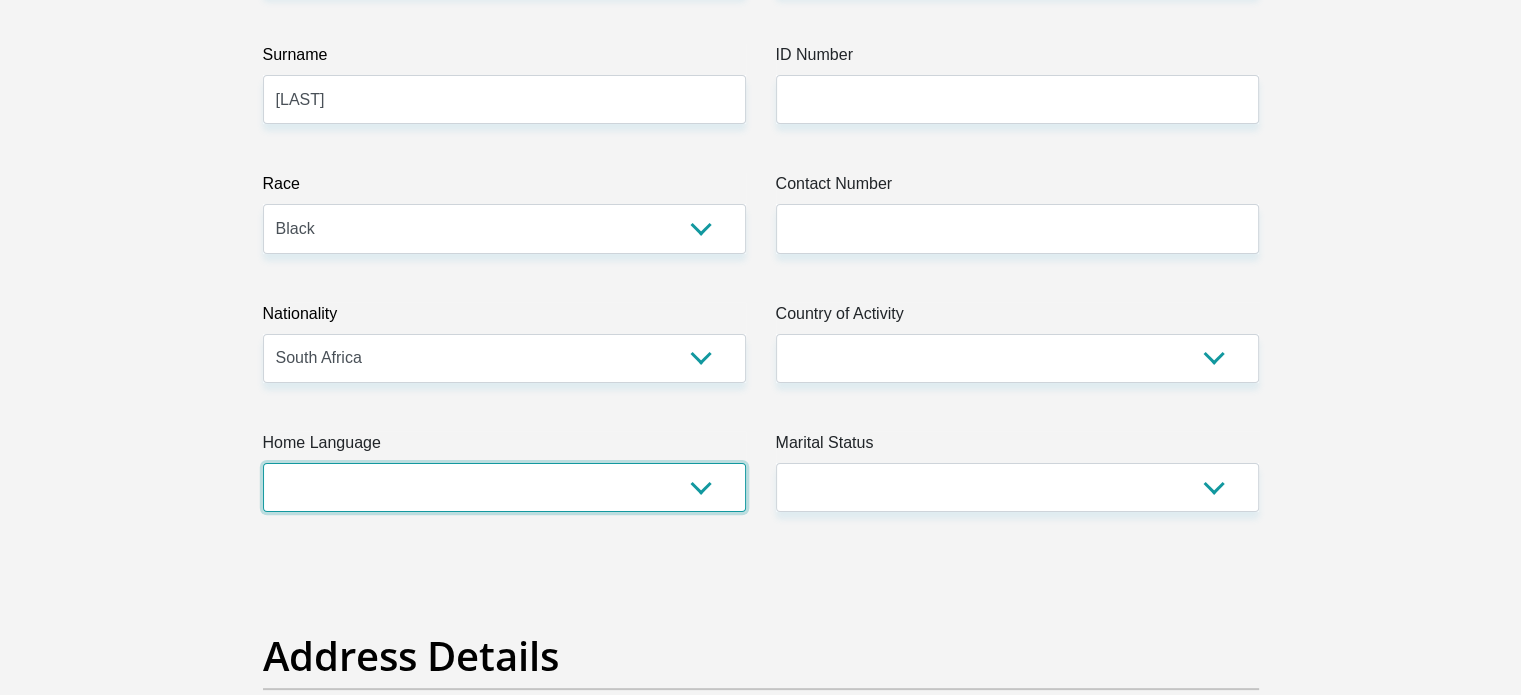 click on "Afrikaans
English
Sepedi
South Ndebele
Southern Sotho
Swati
Tsonga
Tswana
Venda
Xhosa
Zulu
Other" at bounding box center [504, 487] 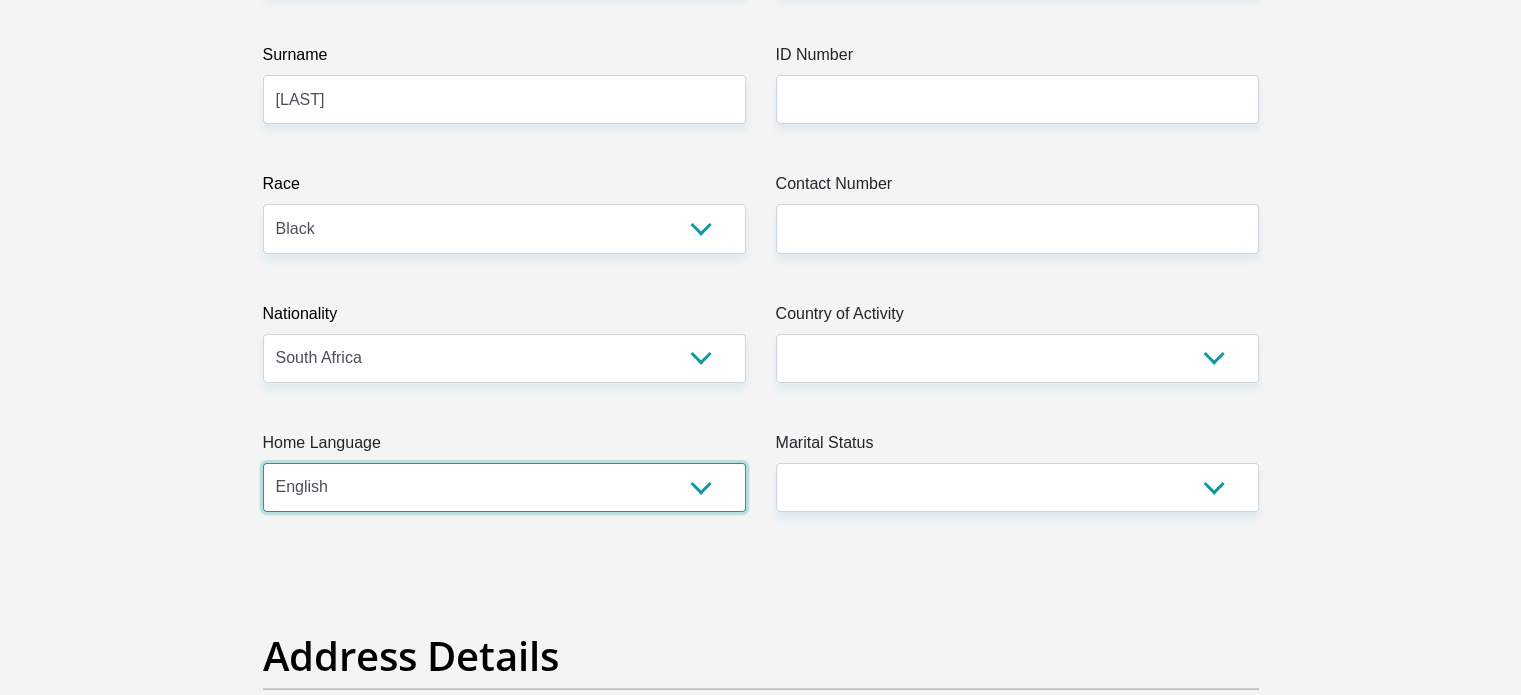 click on "Afrikaans
English
Sepedi
South Ndebele
Southern Sotho
Swati
Tsonga
Tswana
Venda
Xhosa
Zulu
Other" at bounding box center [504, 487] 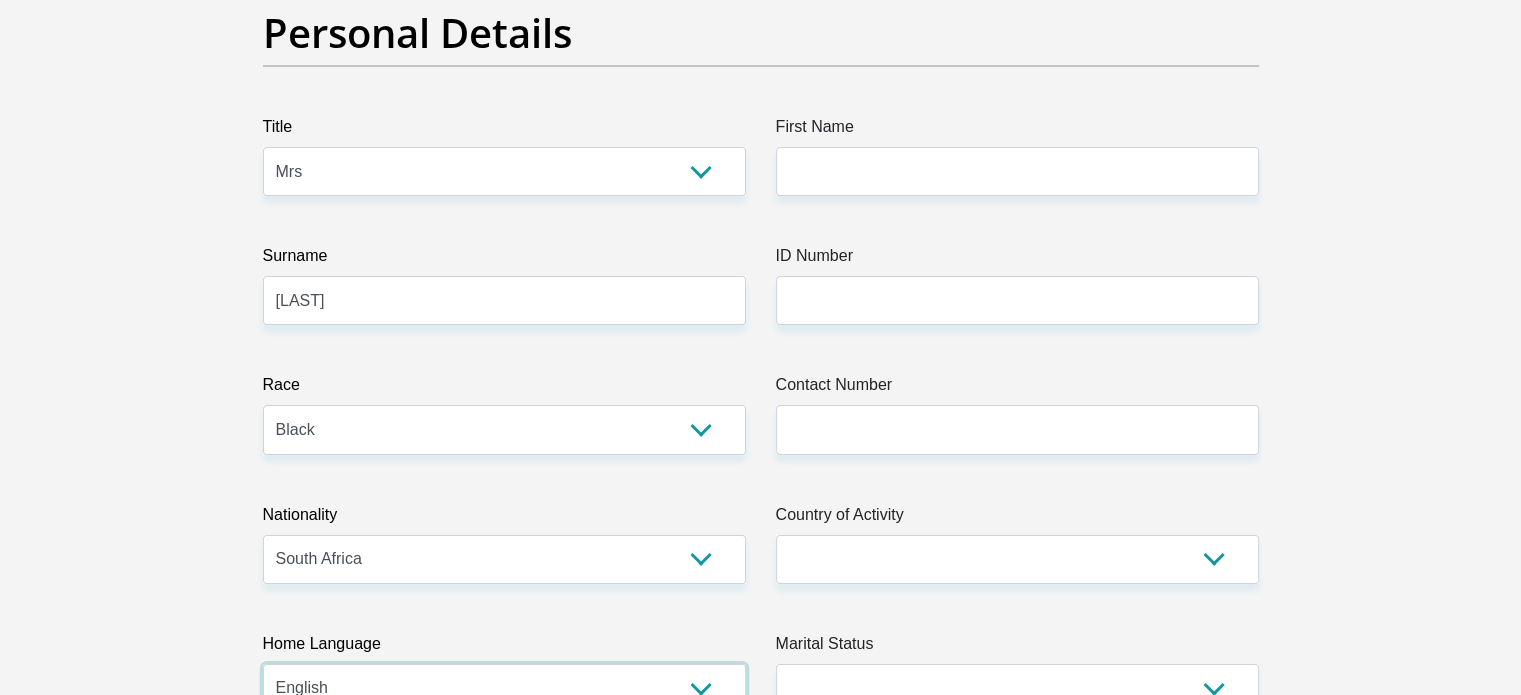 scroll, scrollTop: 0, scrollLeft: 0, axis: both 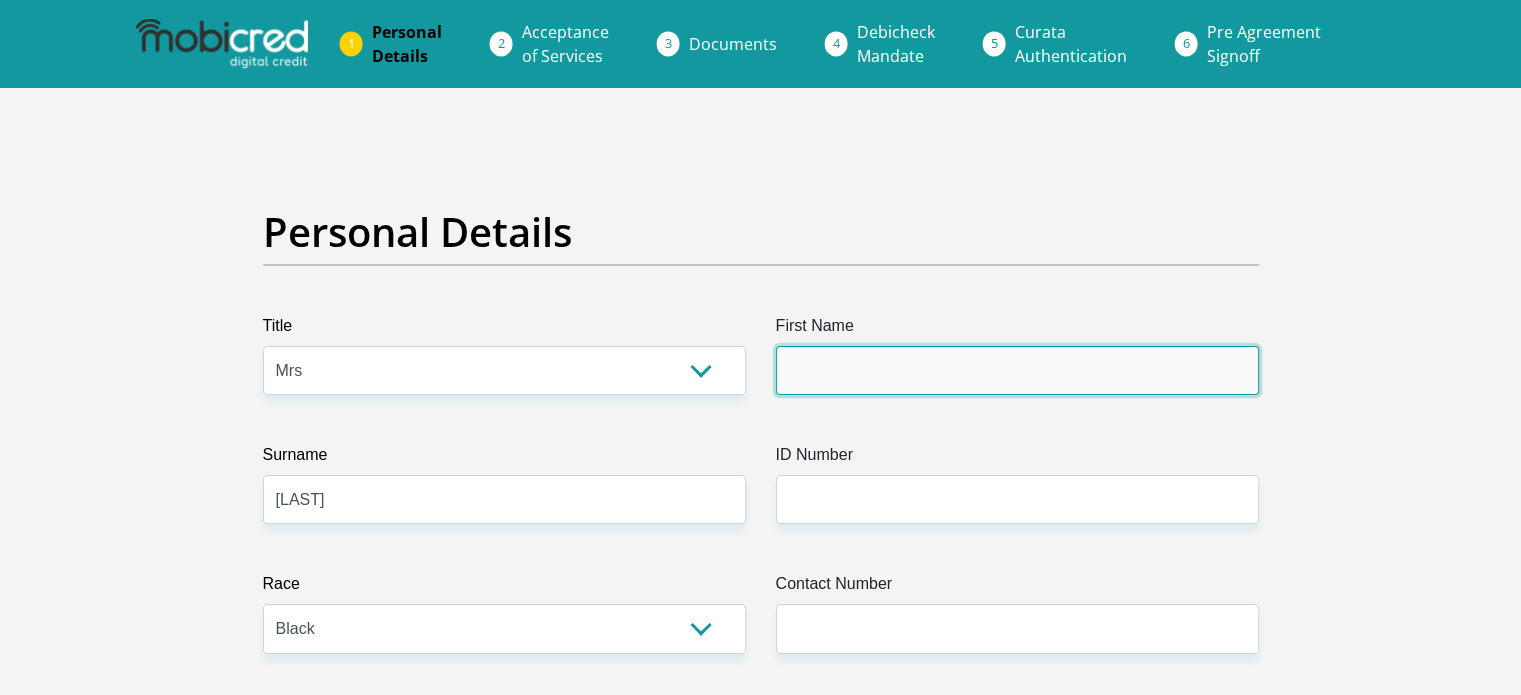 click on "First Name" at bounding box center (1017, 370) 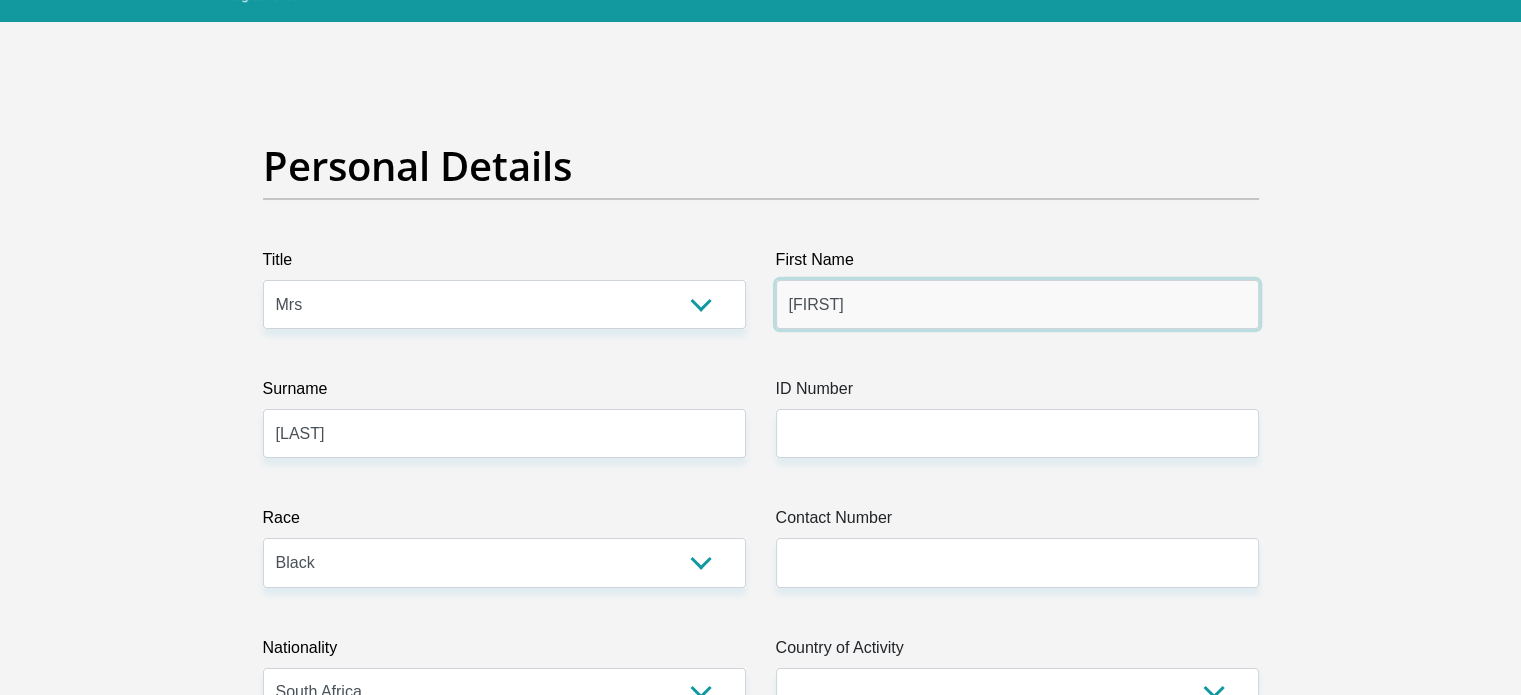 scroll, scrollTop: 200, scrollLeft: 0, axis: vertical 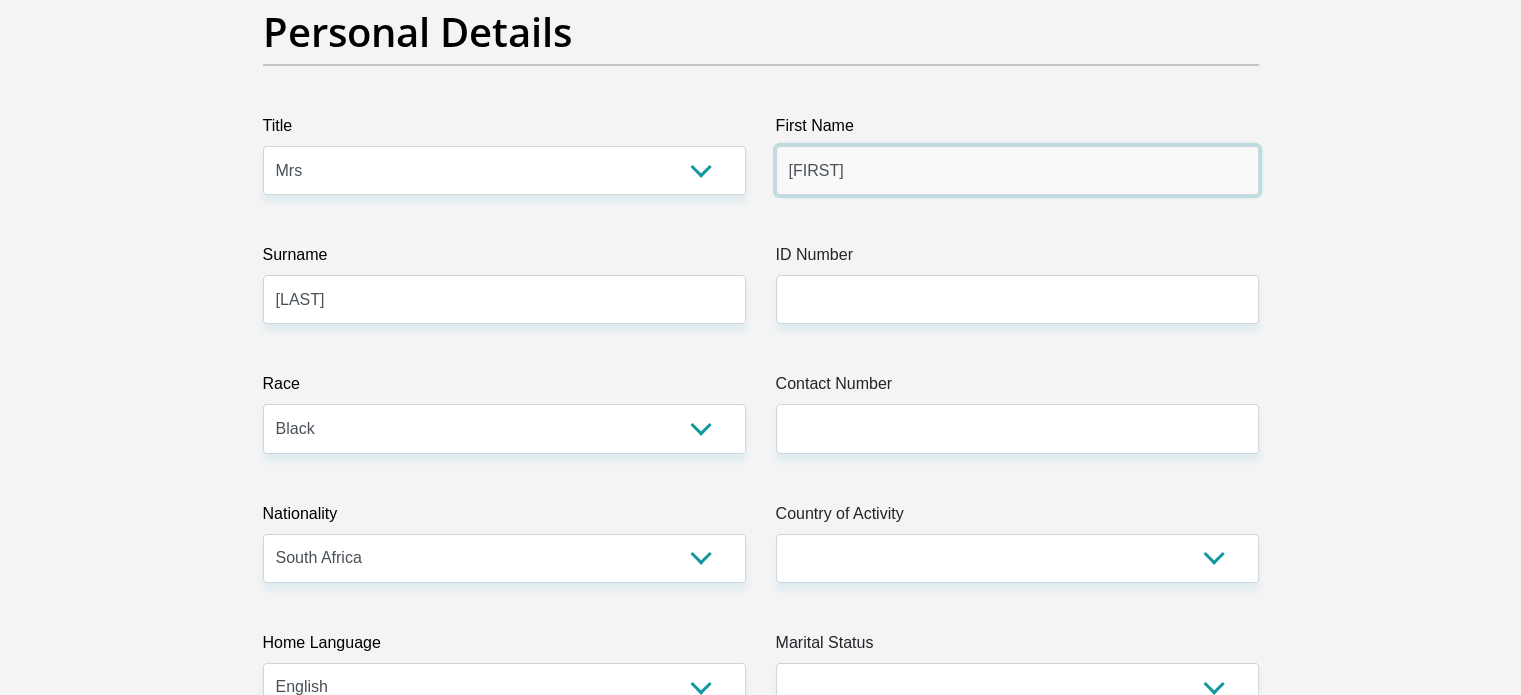 type on "[FIRST]" 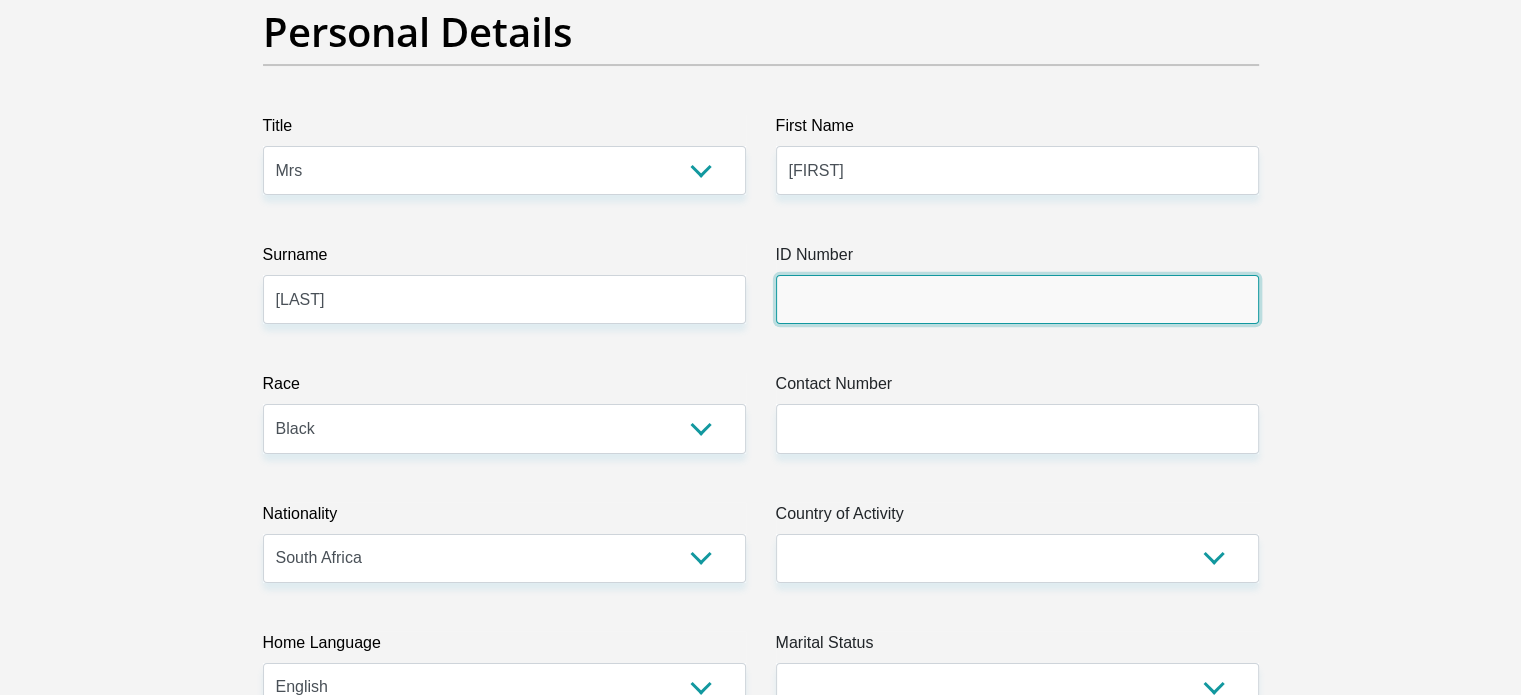 click on "ID Number" at bounding box center [1017, 299] 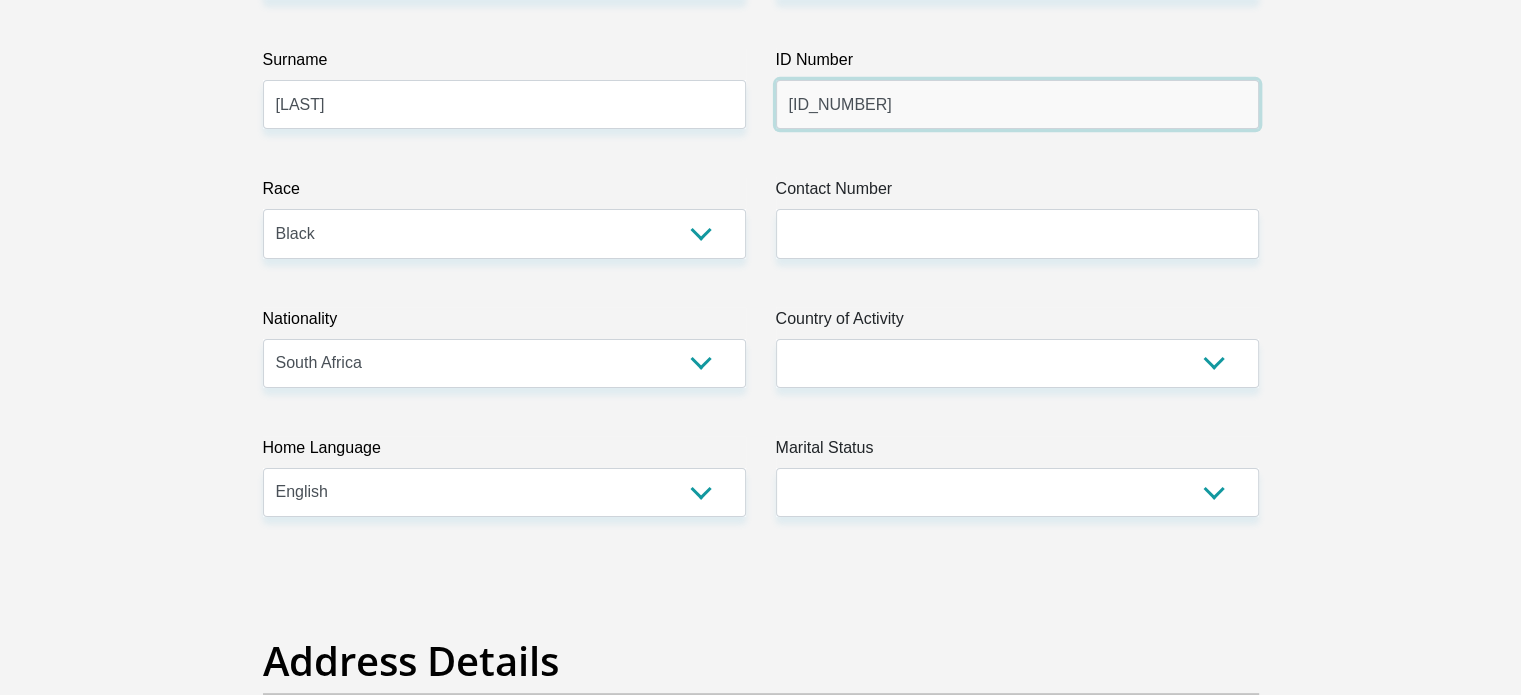 scroll, scrollTop: 400, scrollLeft: 0, axis: vertical 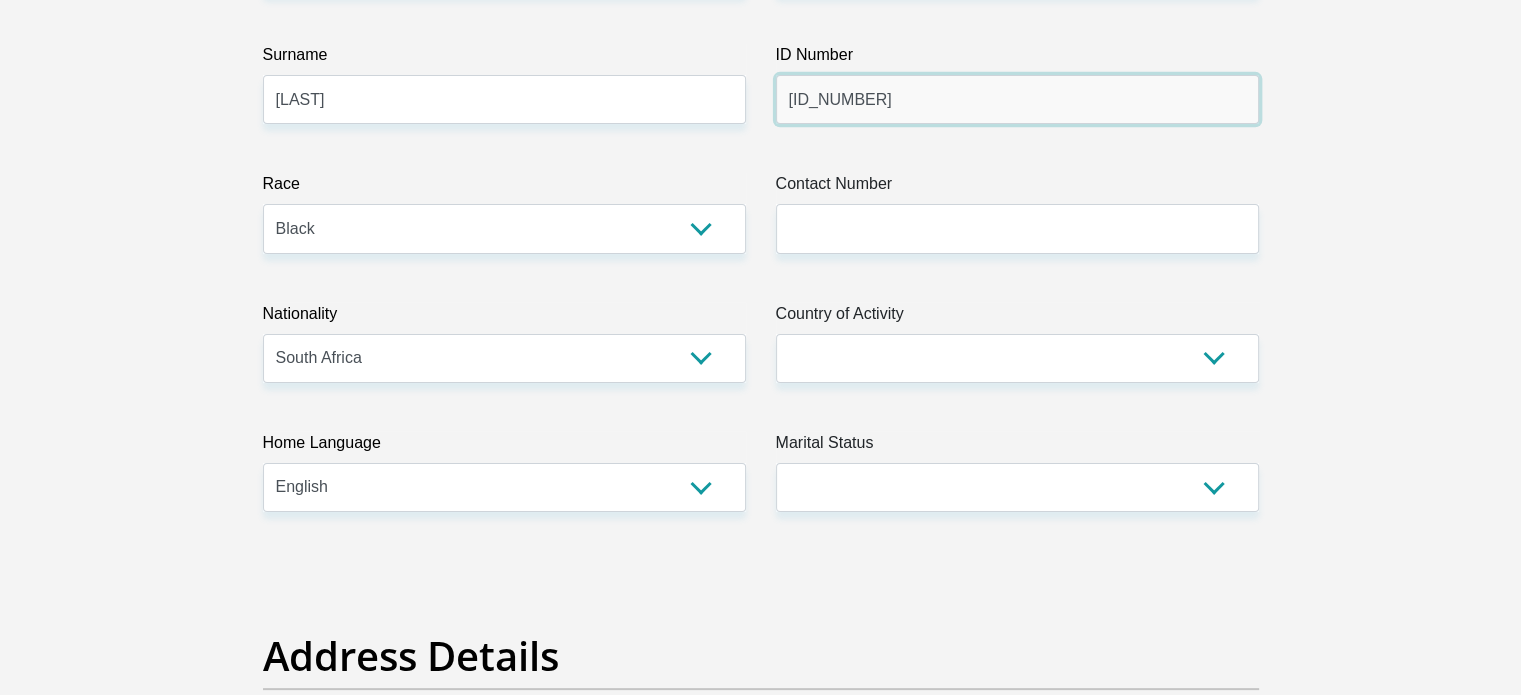 type on "[ID_NUMBER]" 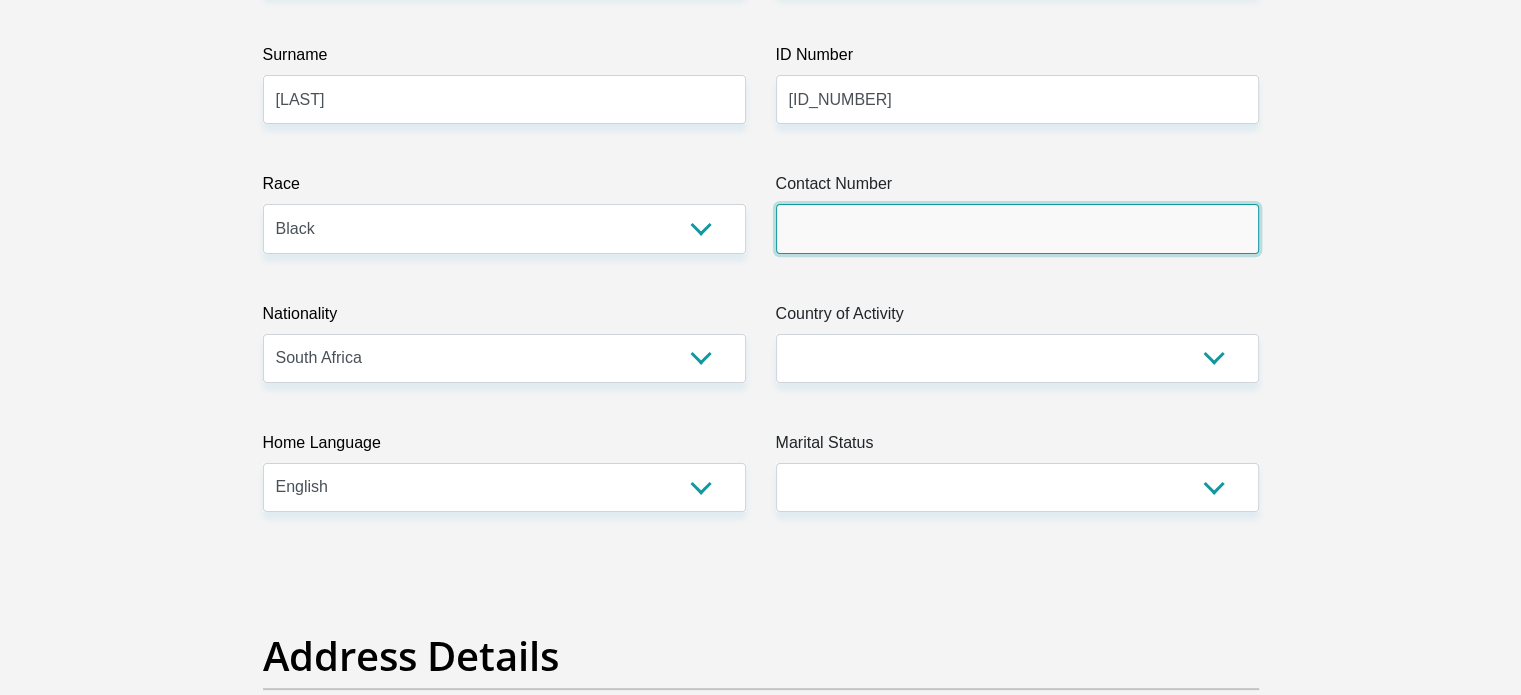 click on "Contact Number" at bounding box center [1017, 228] 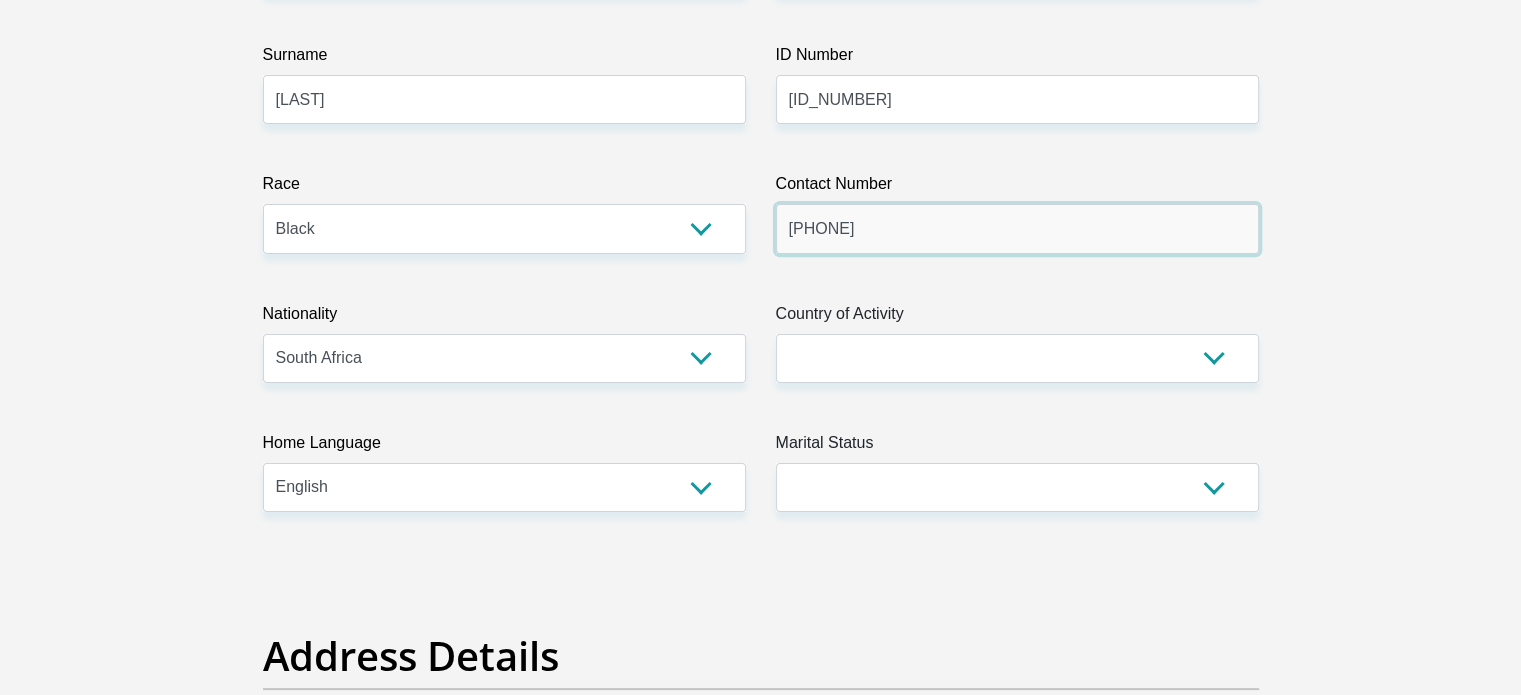 type on "[PHONE]" 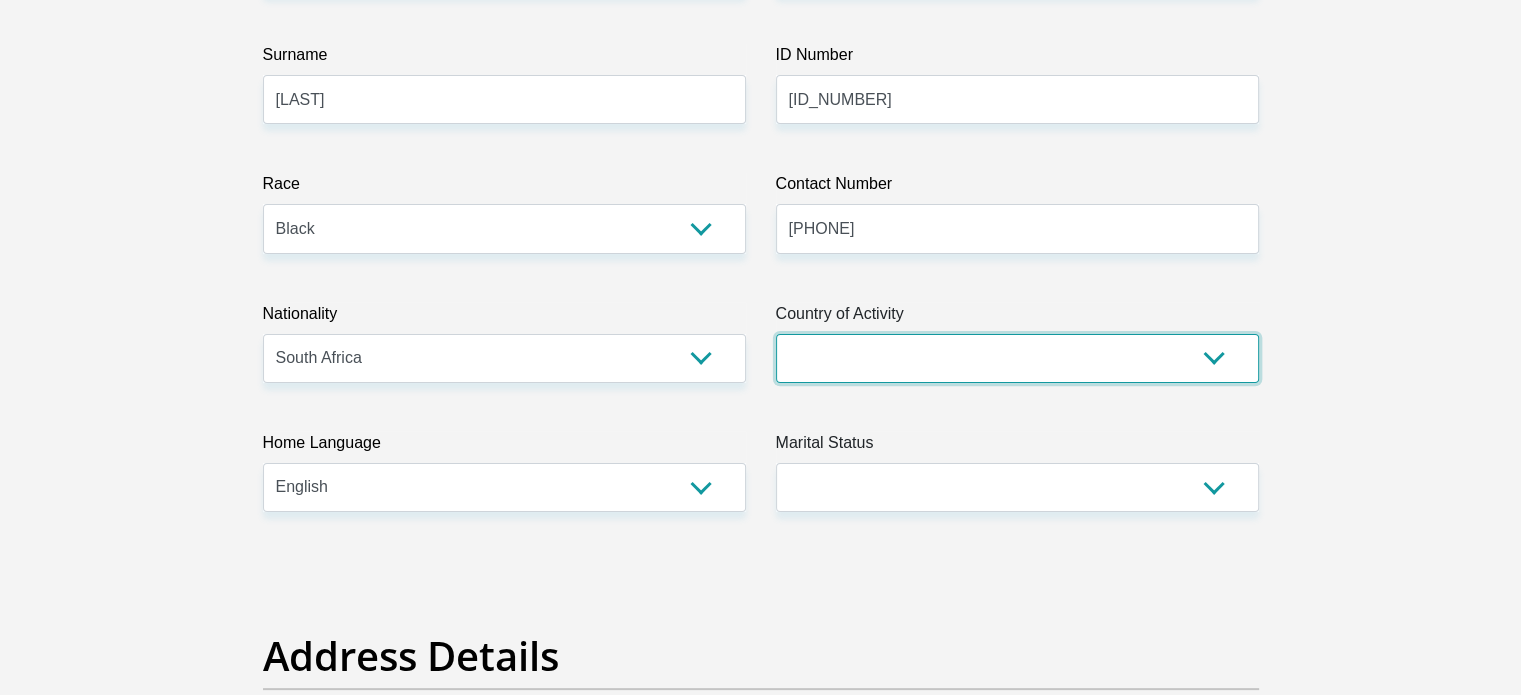 click on "South Africa
Afghanistan
Aland Islands
Albania
Algeria
America Samoa
American Virgin Islands
Andorra
Angola
Anguilla
Antarctica
Antigua and Barbuda
Argentina
Armenia
Aruba
Ascension Island
Australia
Austria
Azerbaijan
Chad" at bounding box center (1017, 358) 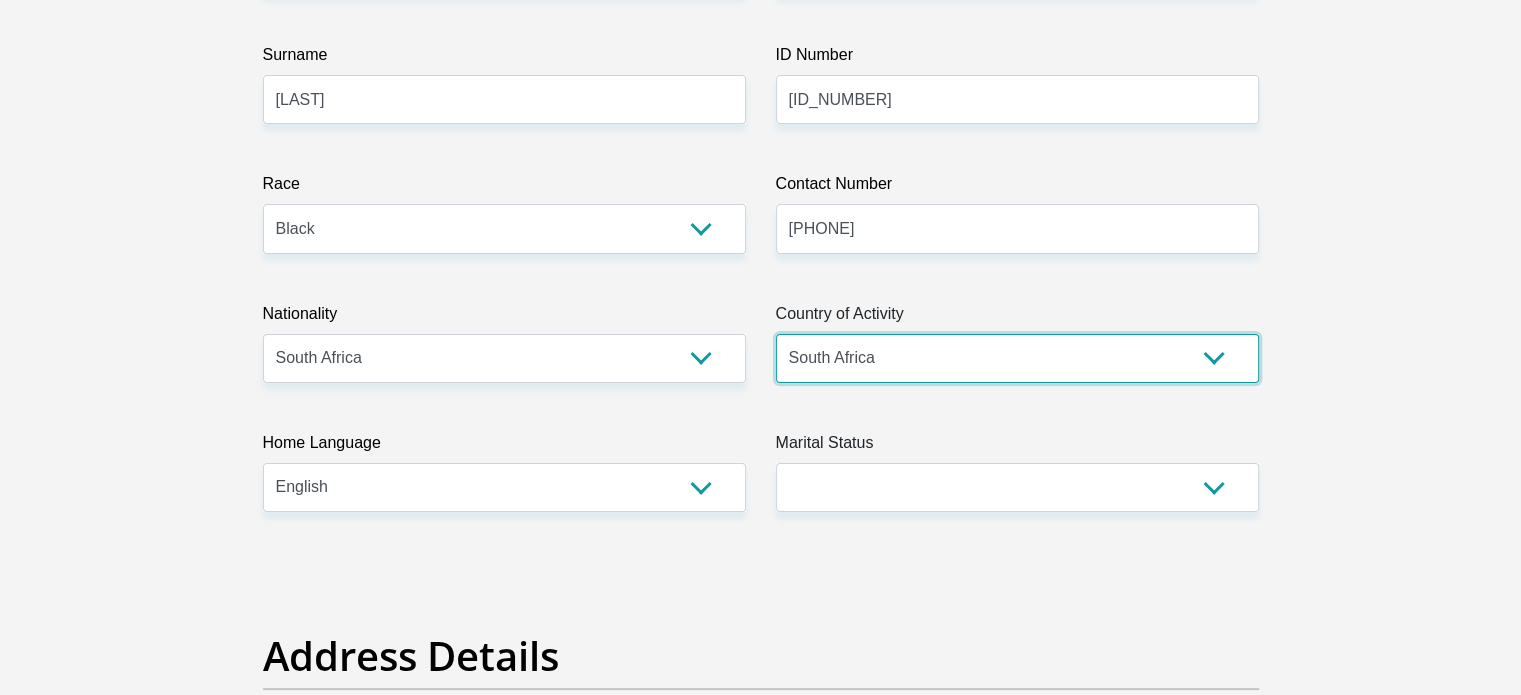 click on "South Africa
Afghanistan
Aland Islands
Albania
Algeria
America Samoa
American Virgin Islands
Andorra
Angola
Anguilla
Antarctica
Antigua and Barbuda
Argentina
Armenia
Aruba
Ascension Island
Australia
Austria
Azerbaijan
Chad" at bounding box center (1017, 358) 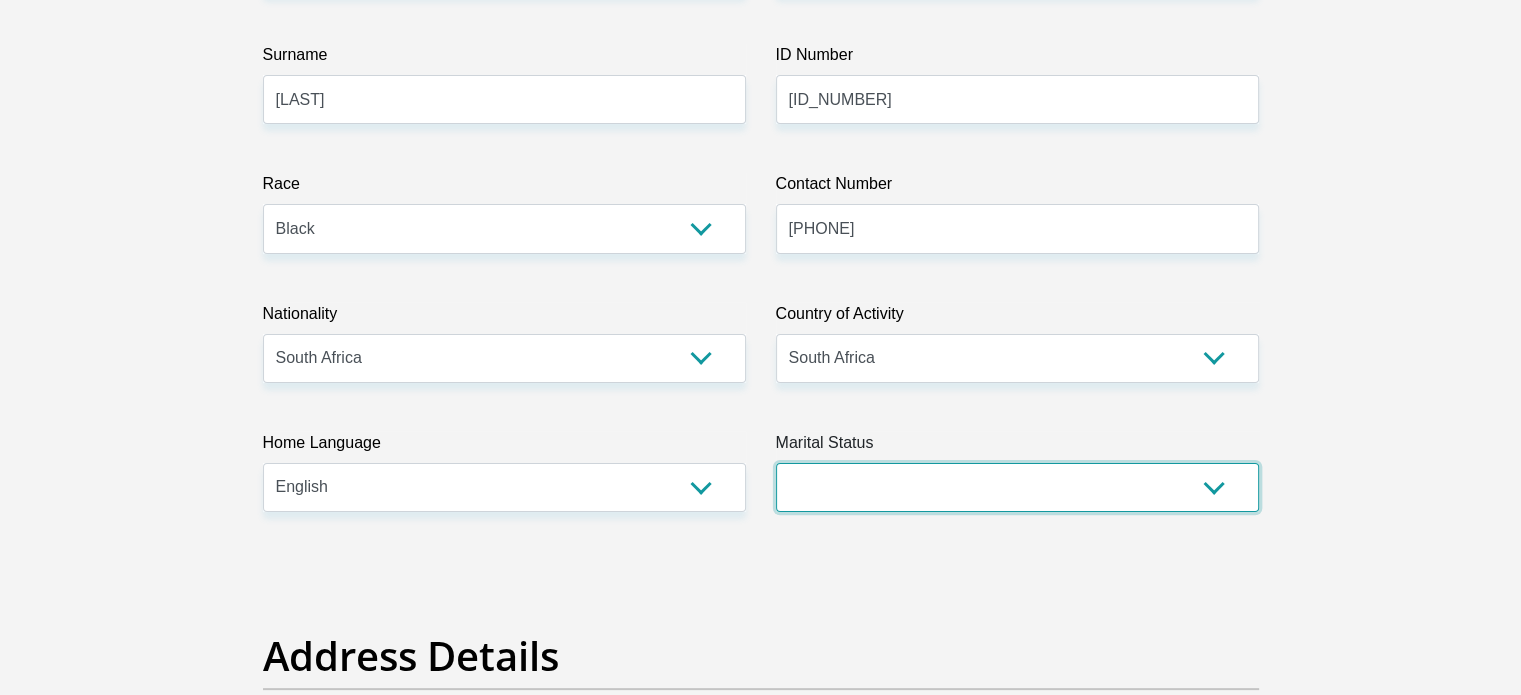 click on "Married ANC
Single
Divorced
Widowed
Married COP or Customary Law" at bounding box center (1017, 487) 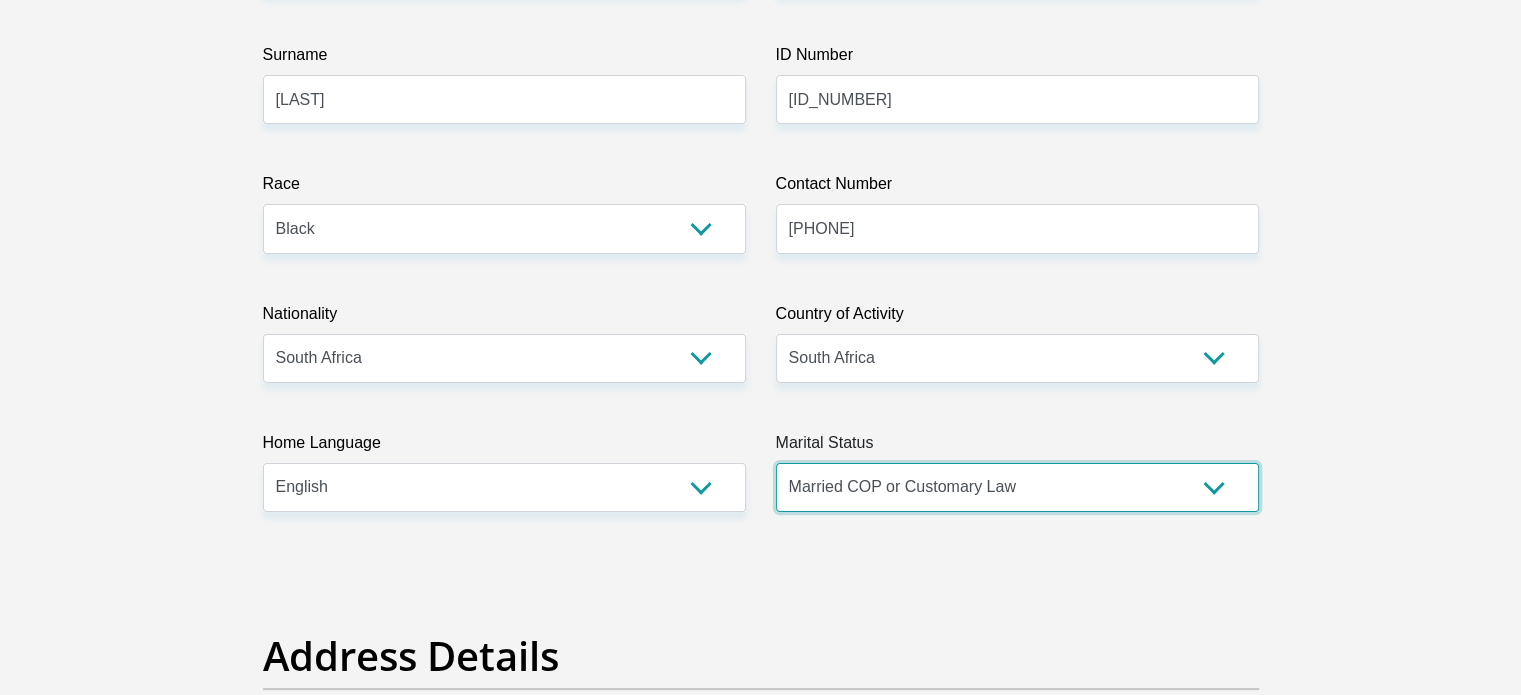 click on "Married ANC
Single
Divorced
Widowed
Married COP or Customary Law" at bounding box center [1017, 487] 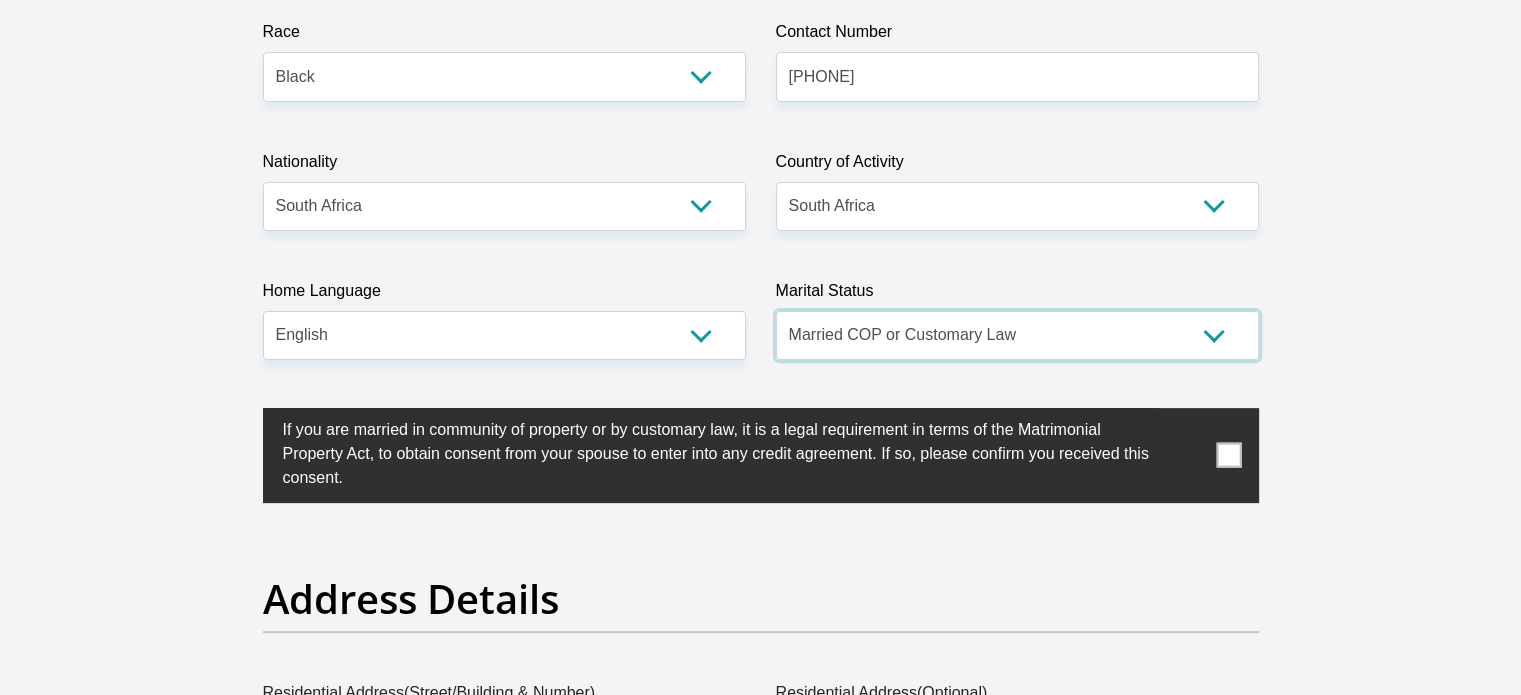 scroll, scrollTop: 600, scrollLeft: 0, axis: vertical 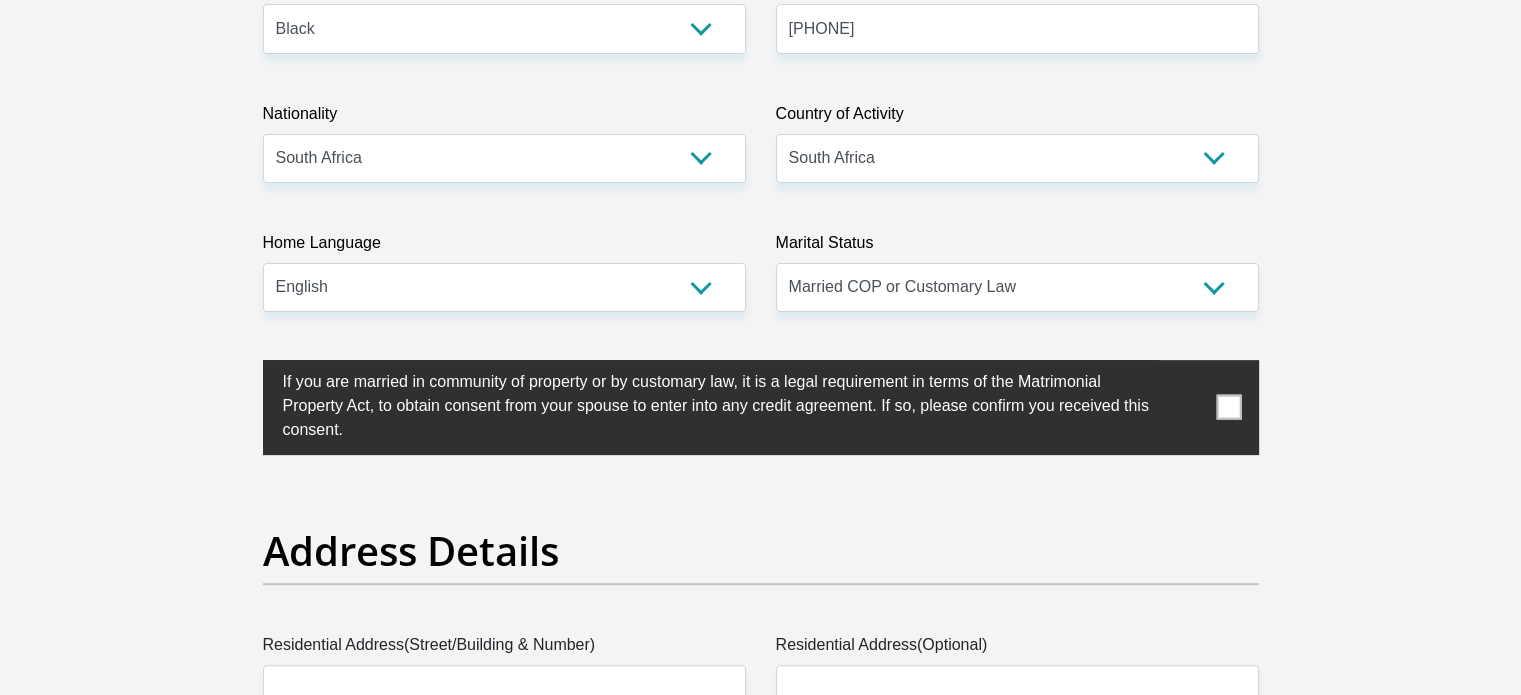 click at bounding box center [1228, 407] 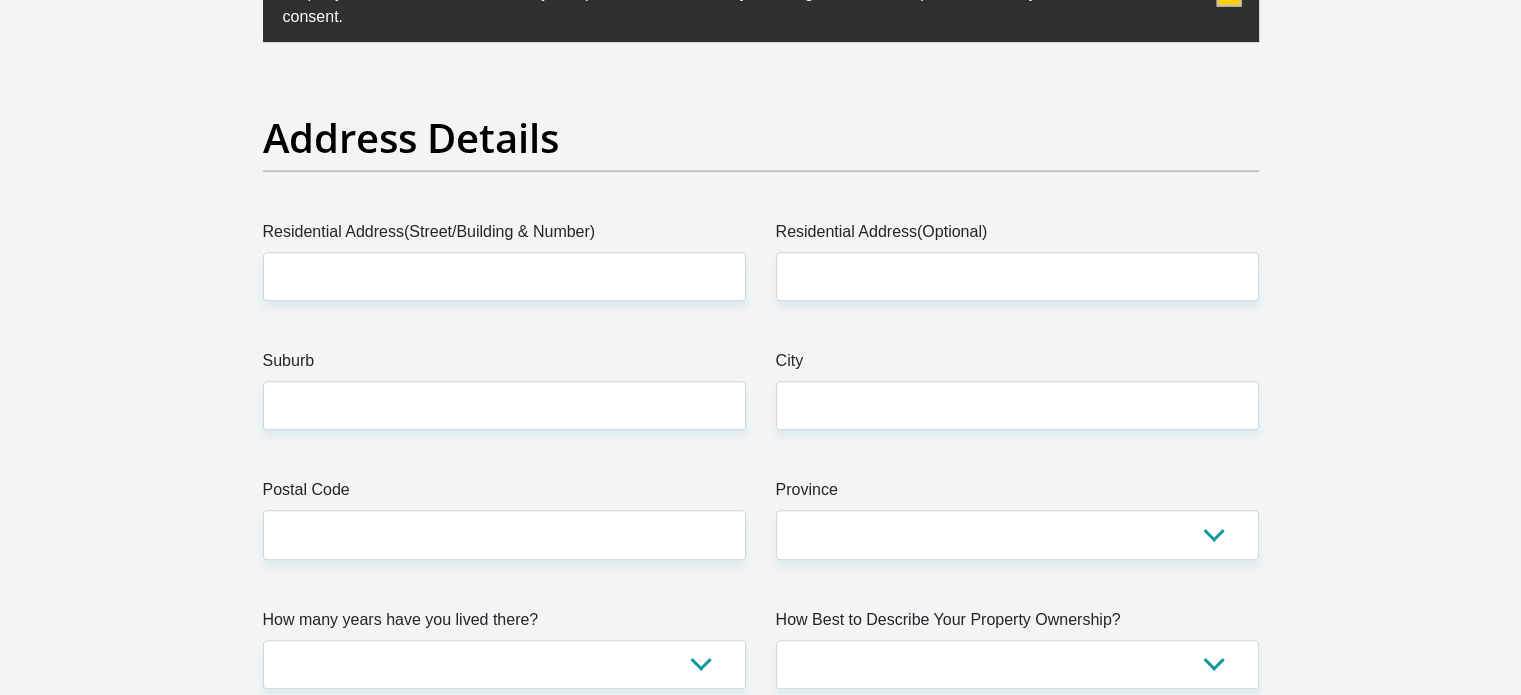 scroll, scrollTop: 1100, scrollLeft: 0, axis: vertical 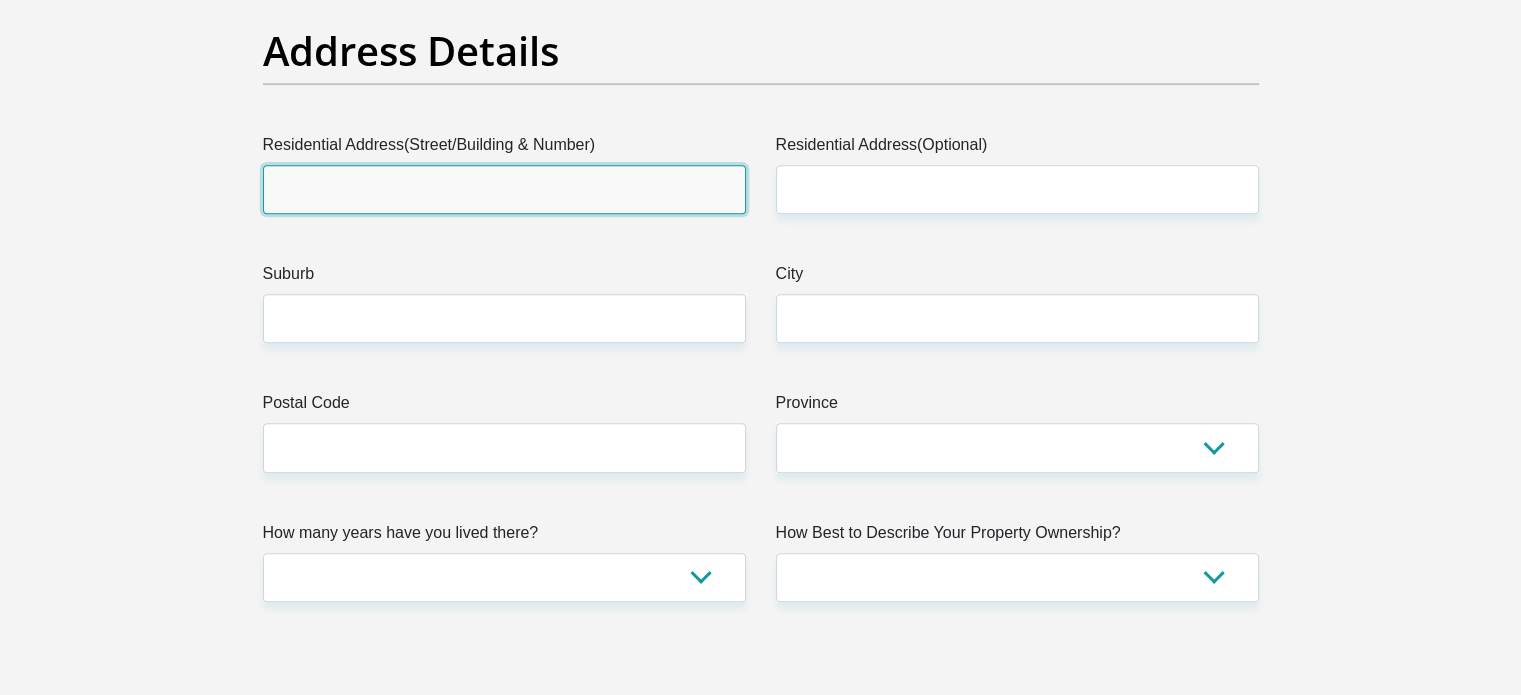 click on "Residential Address(Street/Building & Number)" at bounding box center (504, 189) 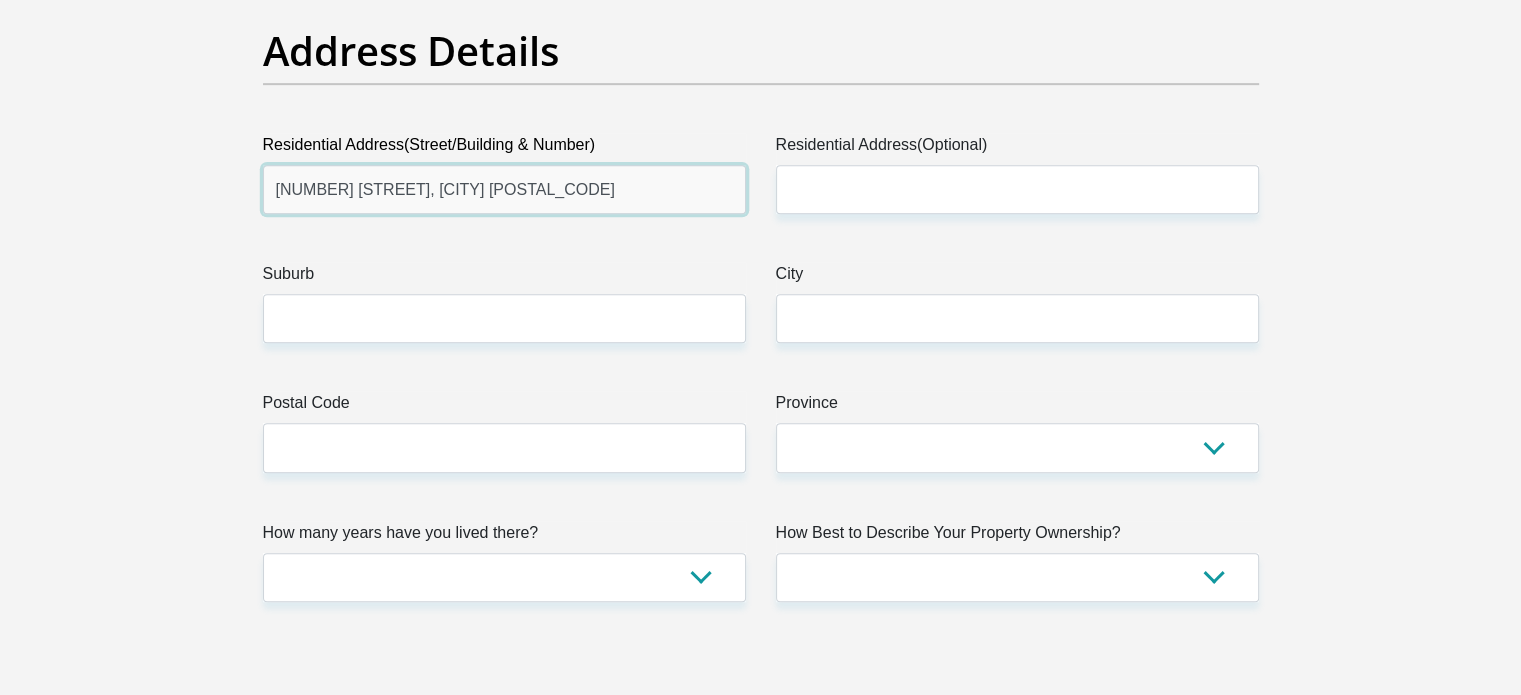 type on "[NUMBER] [STREET], [CITY] [POSTAL_CODE]" 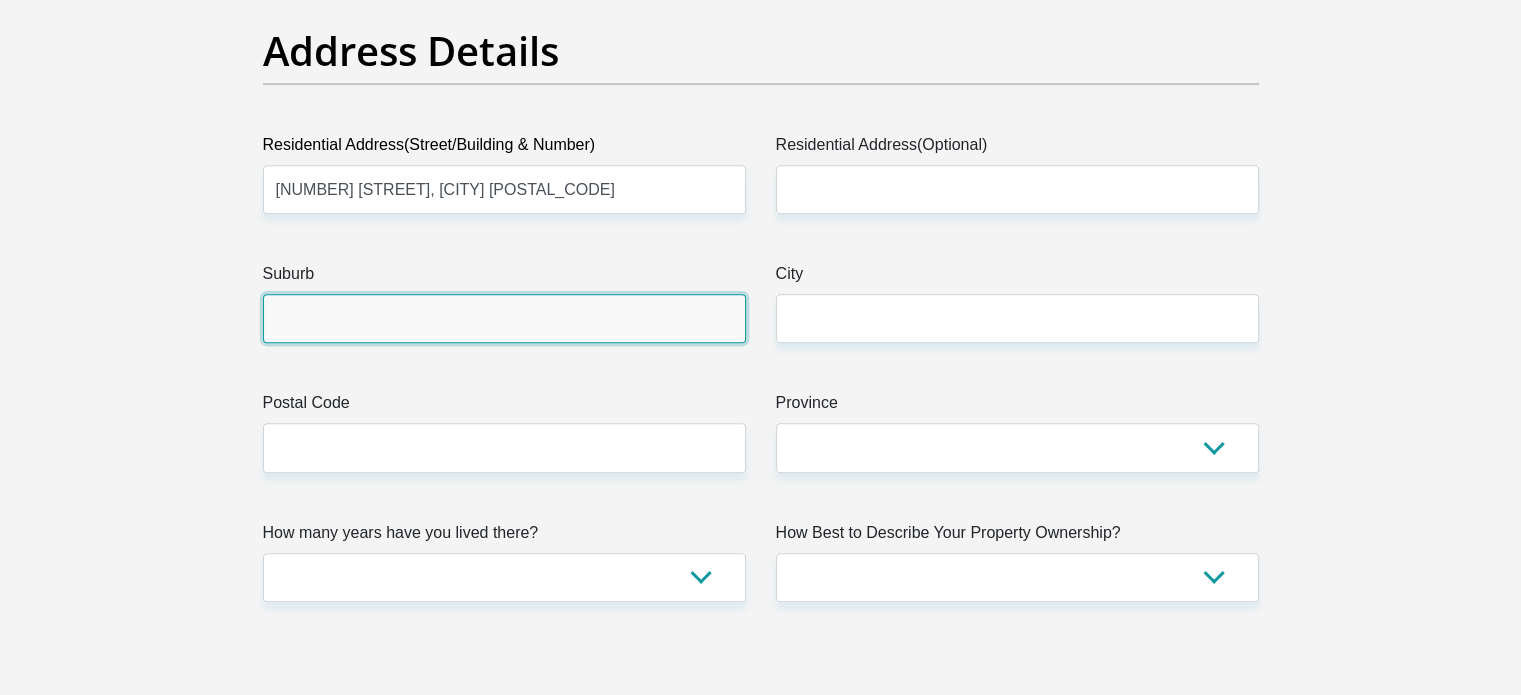 click on "Suburb" at bounding box center (504, 318) 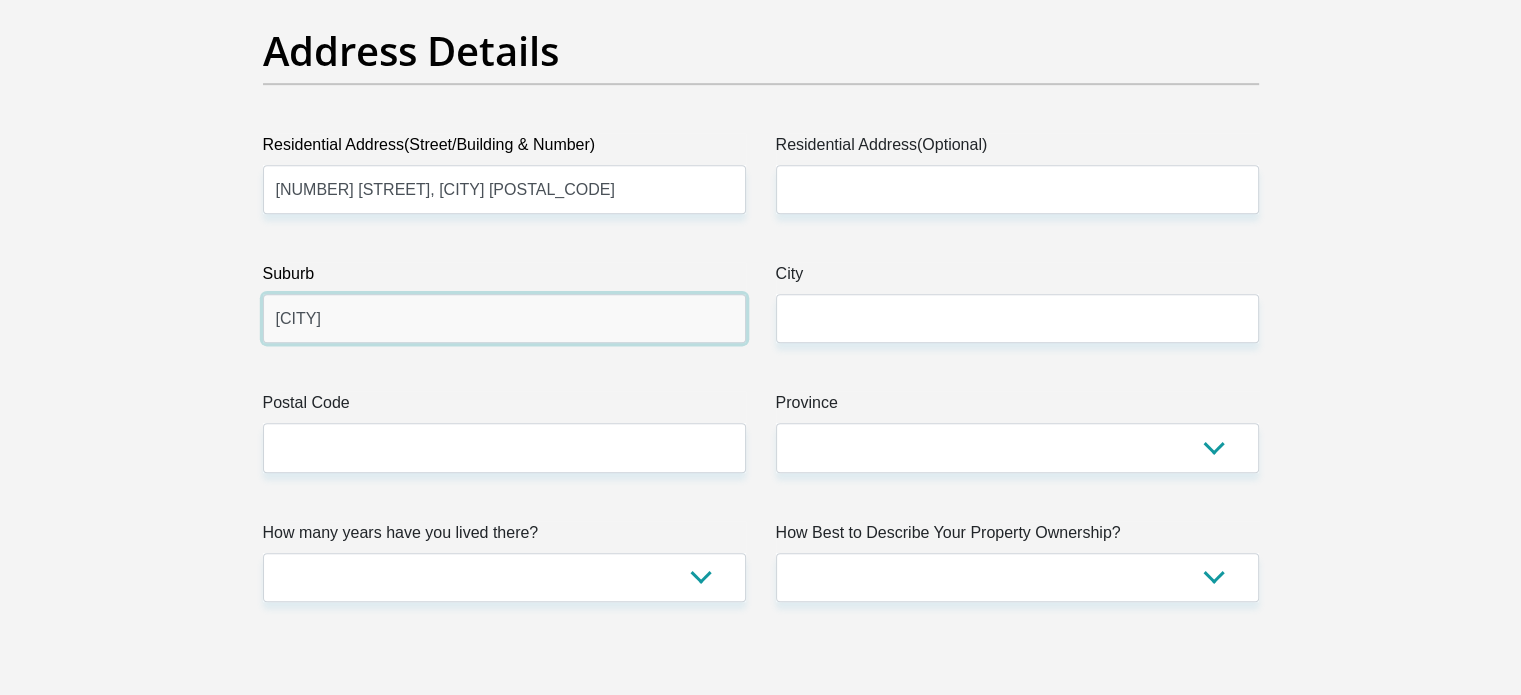 type on "[CITY]" 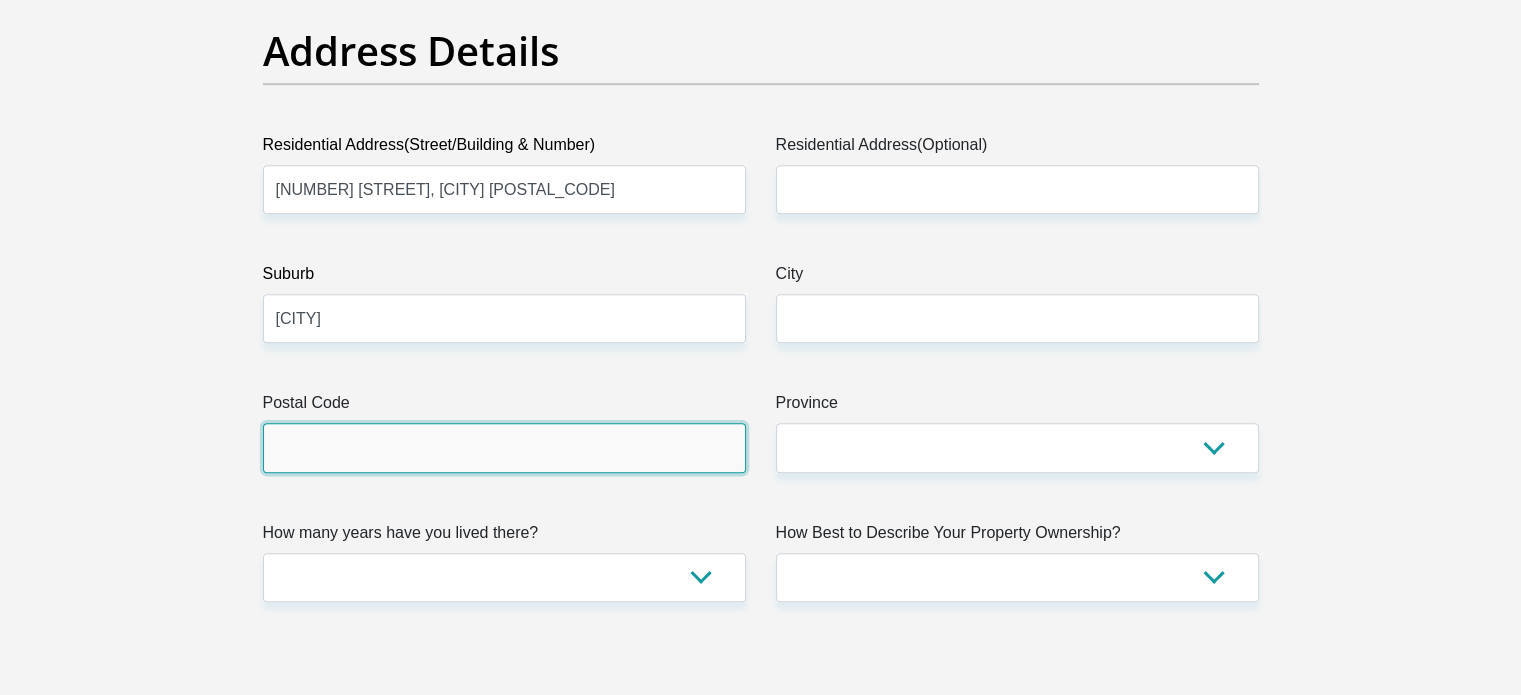click on "Postal Code" at bounding box center [504, 447] 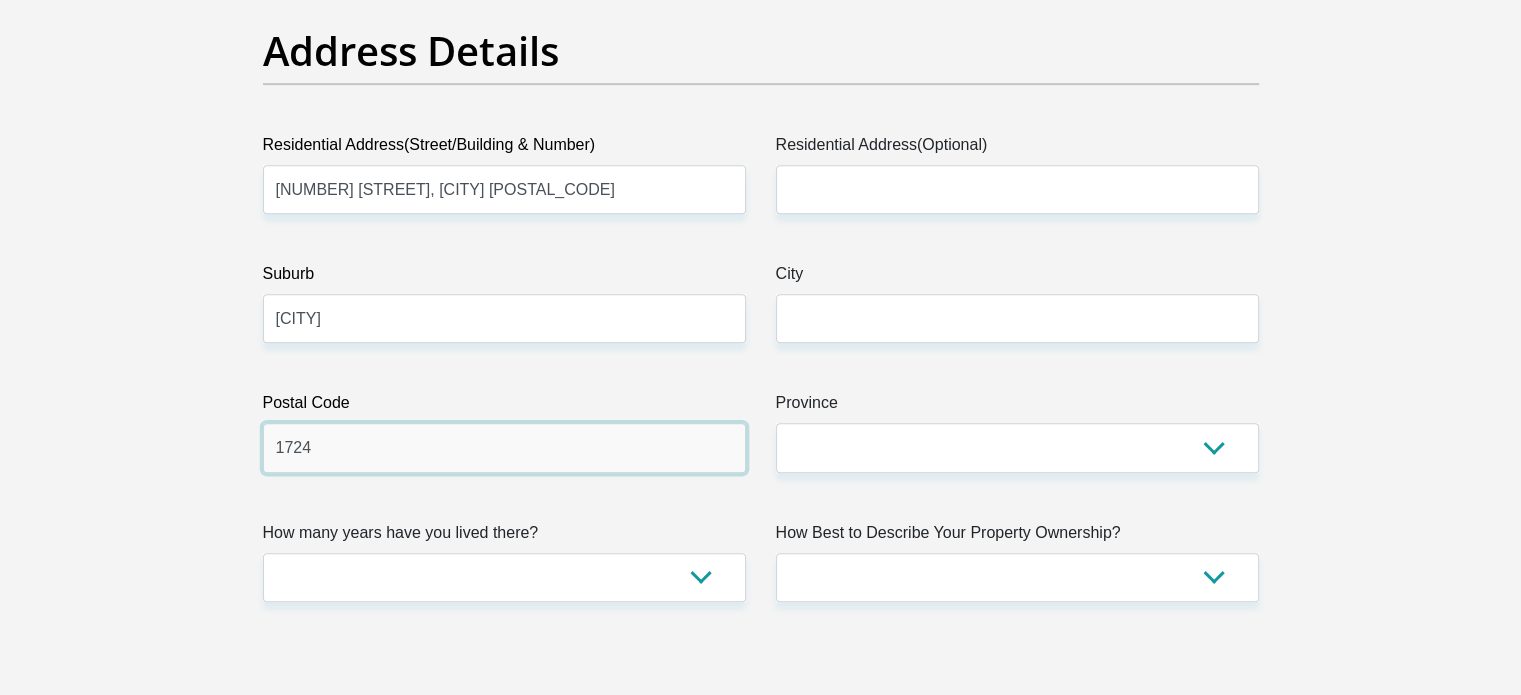 type on "1724" 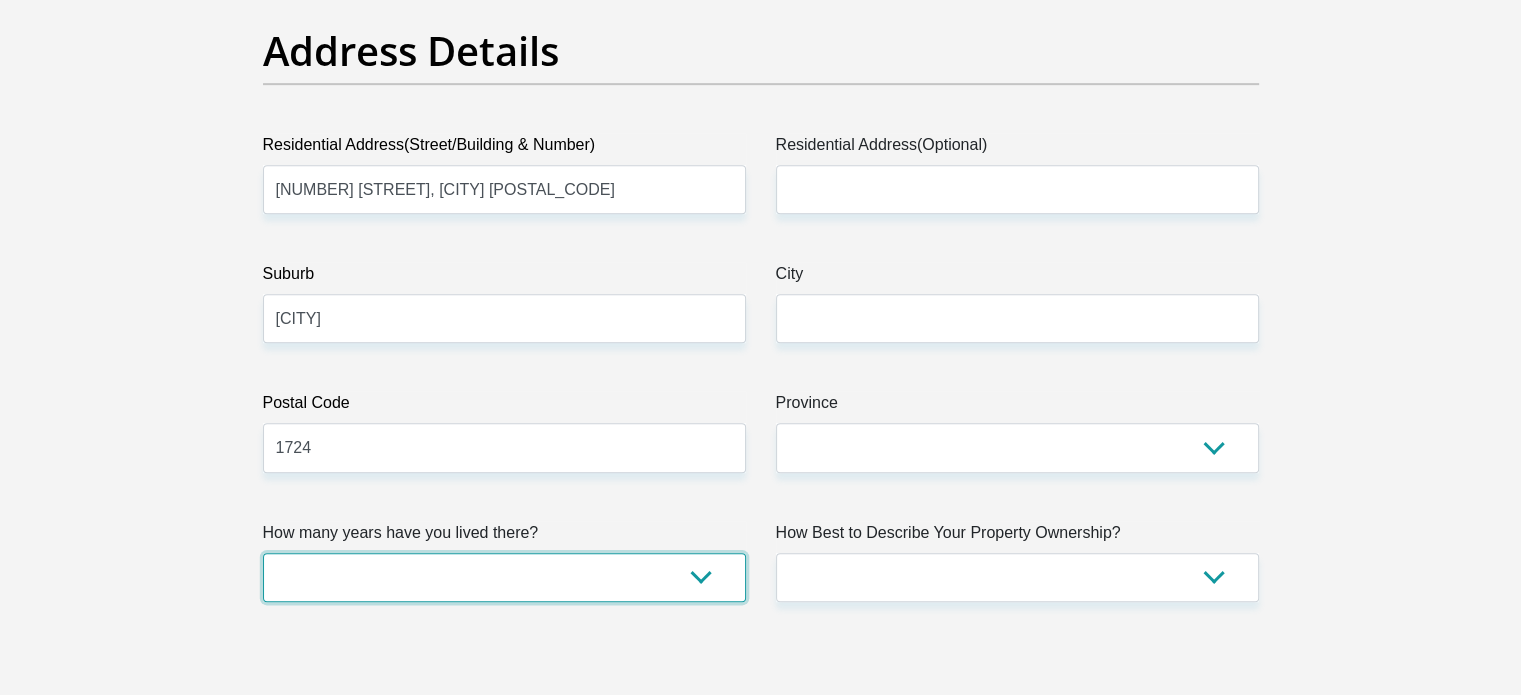 click on "less than 1 year
1-3 years
3-5 years
5+ years" at bounding box center [504, 577] 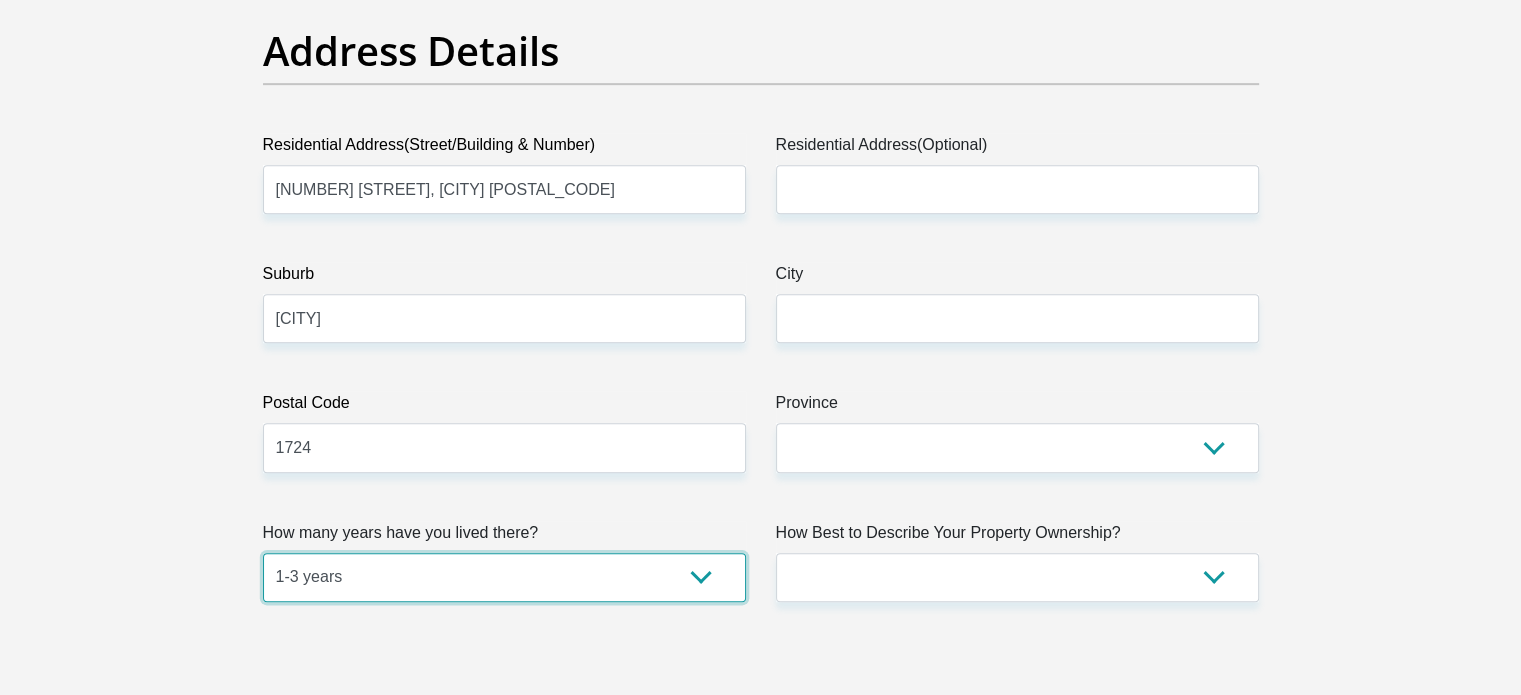 click on "less than 1 year
1-3 years
3-5 years
5+ years" at bounding box center (504, 577) 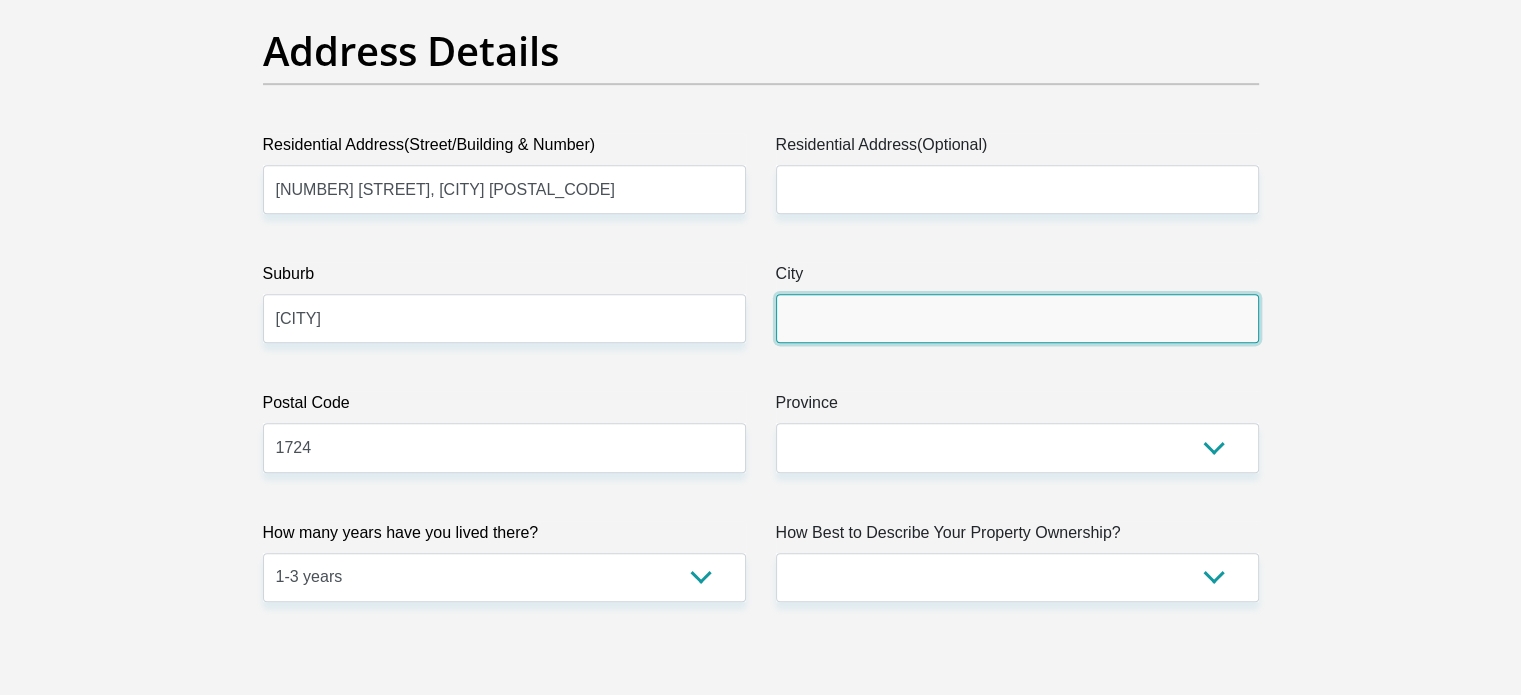 click on "City" at bounding box center (1017, 318) 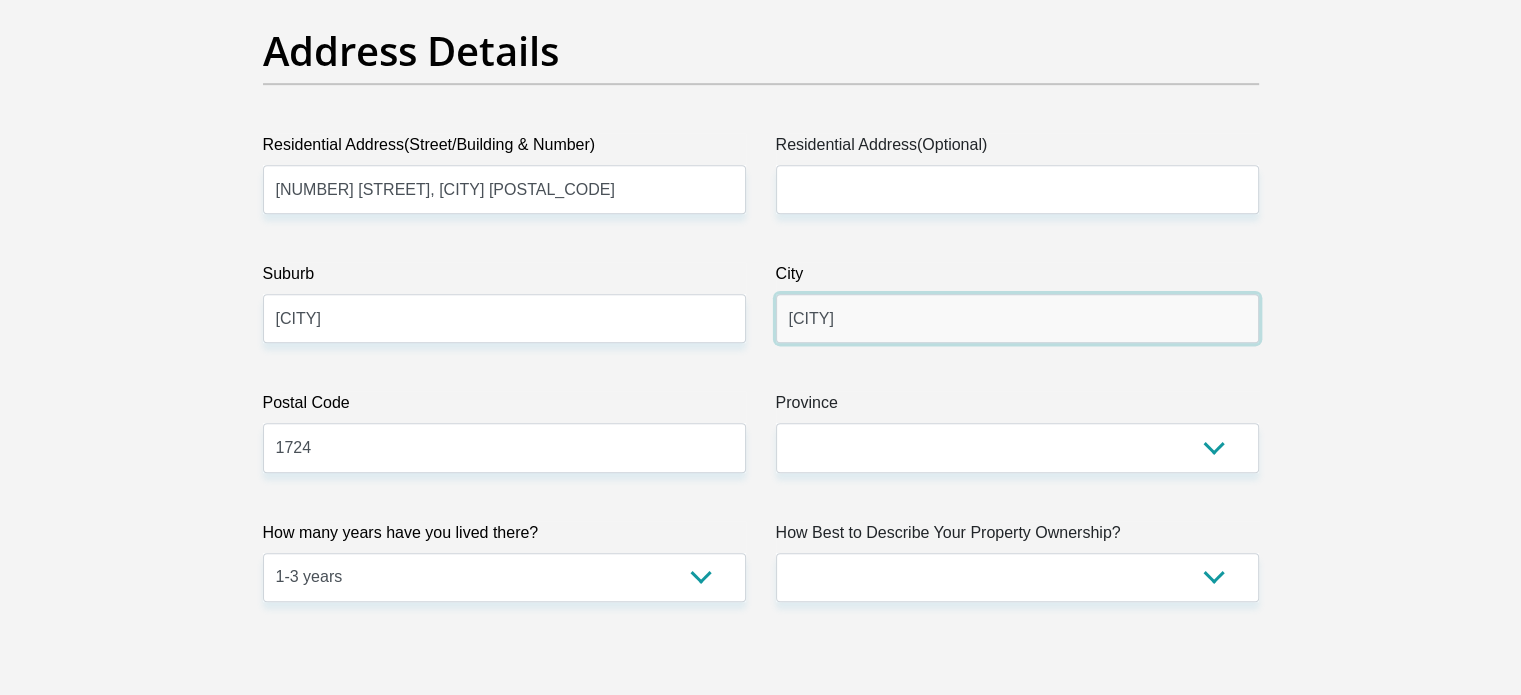 type on "[CITY]" 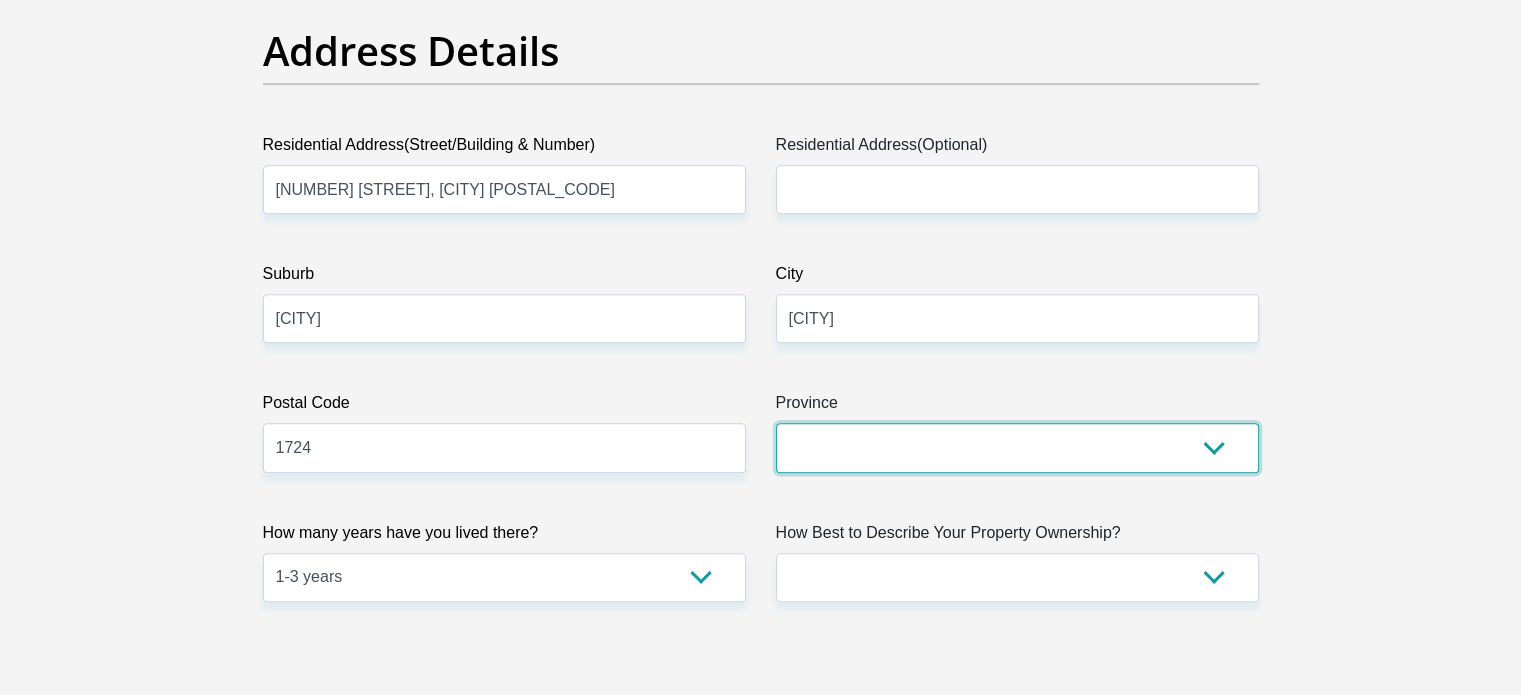 click on "Eastern Cape
Free State
Gauteng
KwaZulu-Natal
Limpopo
Mpumalanga
Northern Cape
North West
Western Cape" at bounding box center (1017, 447) 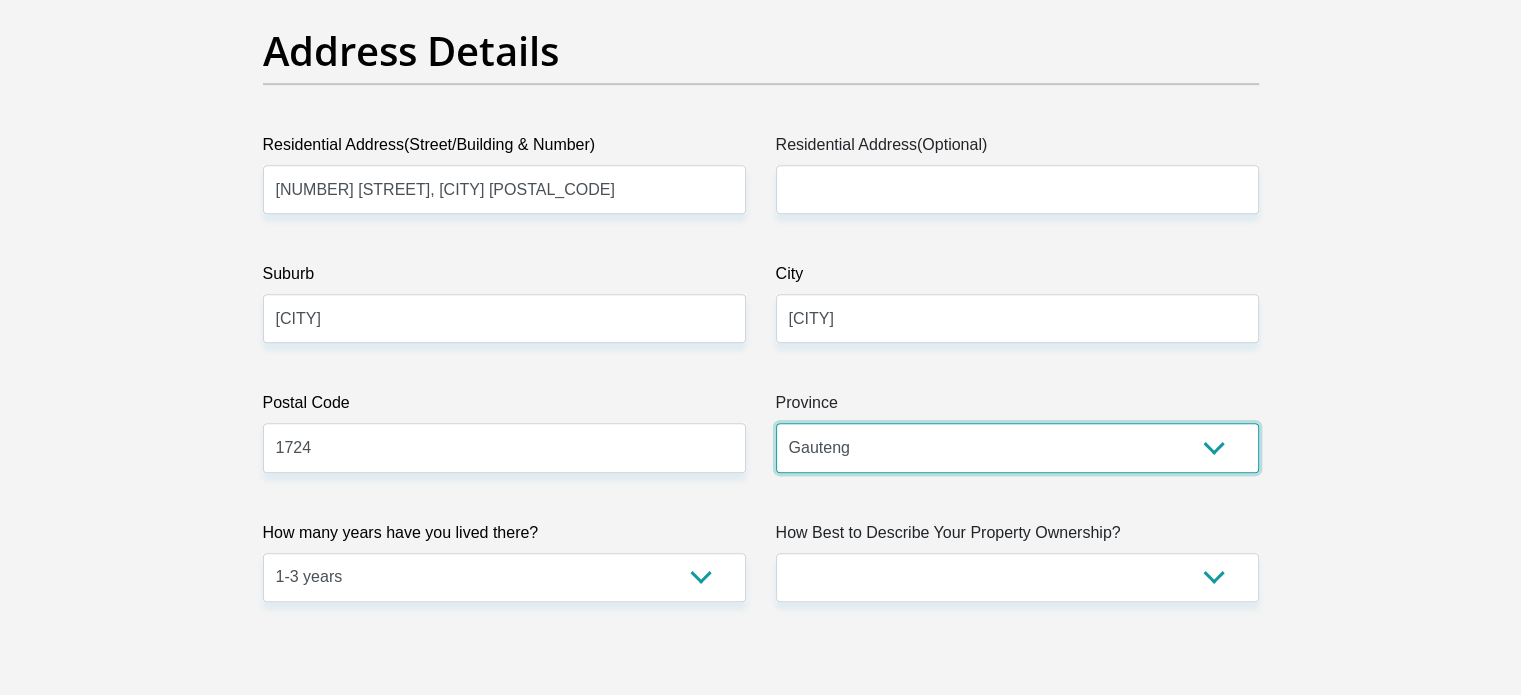 click on "Eastern Cape
Free State
Gauteng
KwaZulu-Natal
Limpopo
Mpumalanga
Northern Cape
North West
Western Cape" at bounding box center [1017, 447] 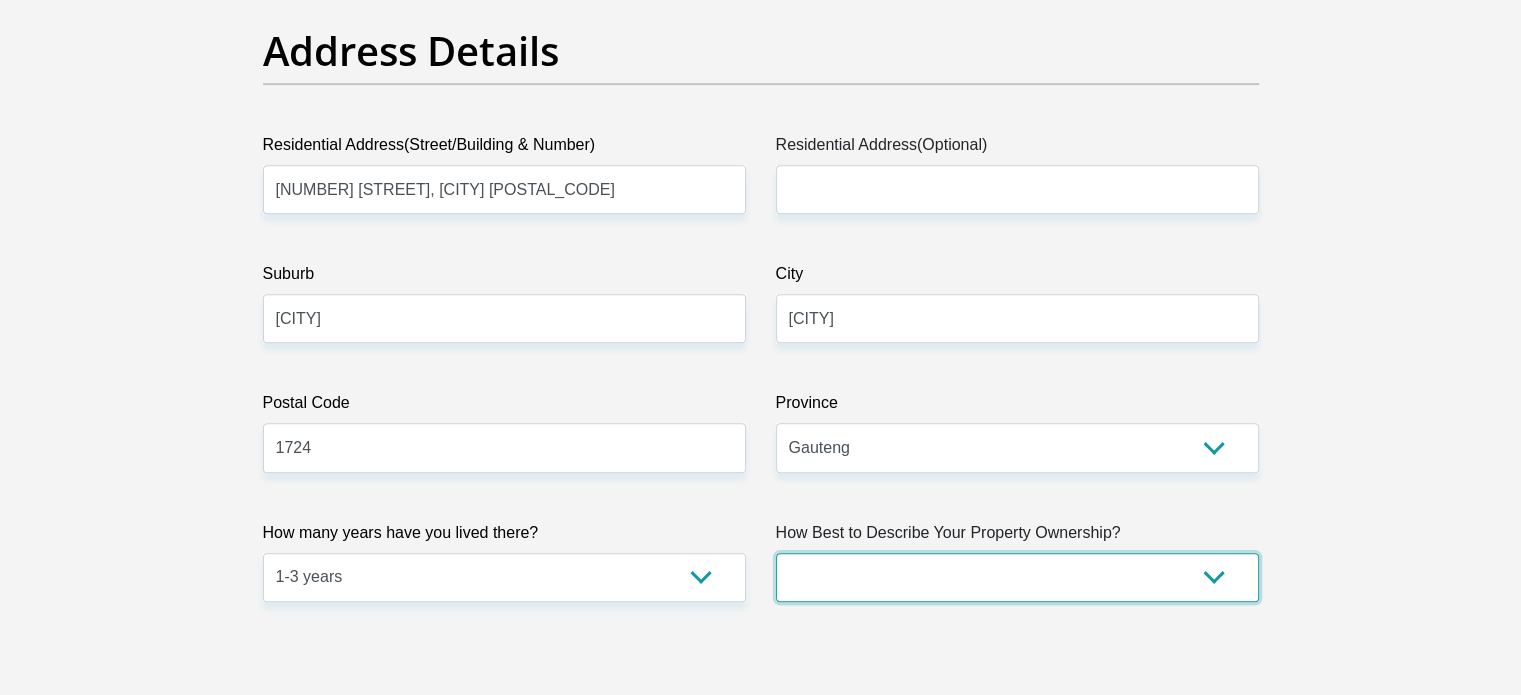 click on "Owned
Rented
Family Owned
Company Dwelling" at bounding box center (1017, 577) 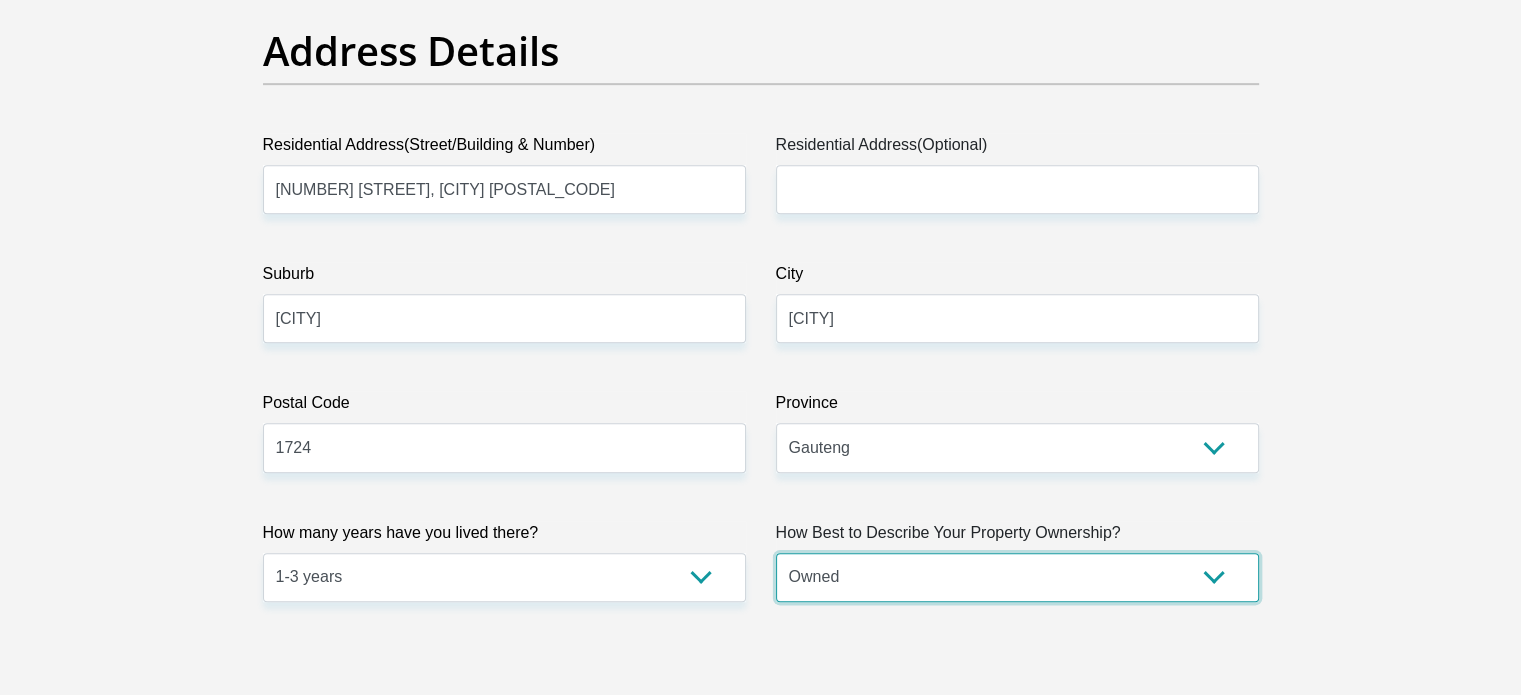 click on "Owned
Rented
Family Owned
Company Dwelling" at bounding box center (1017, 577) 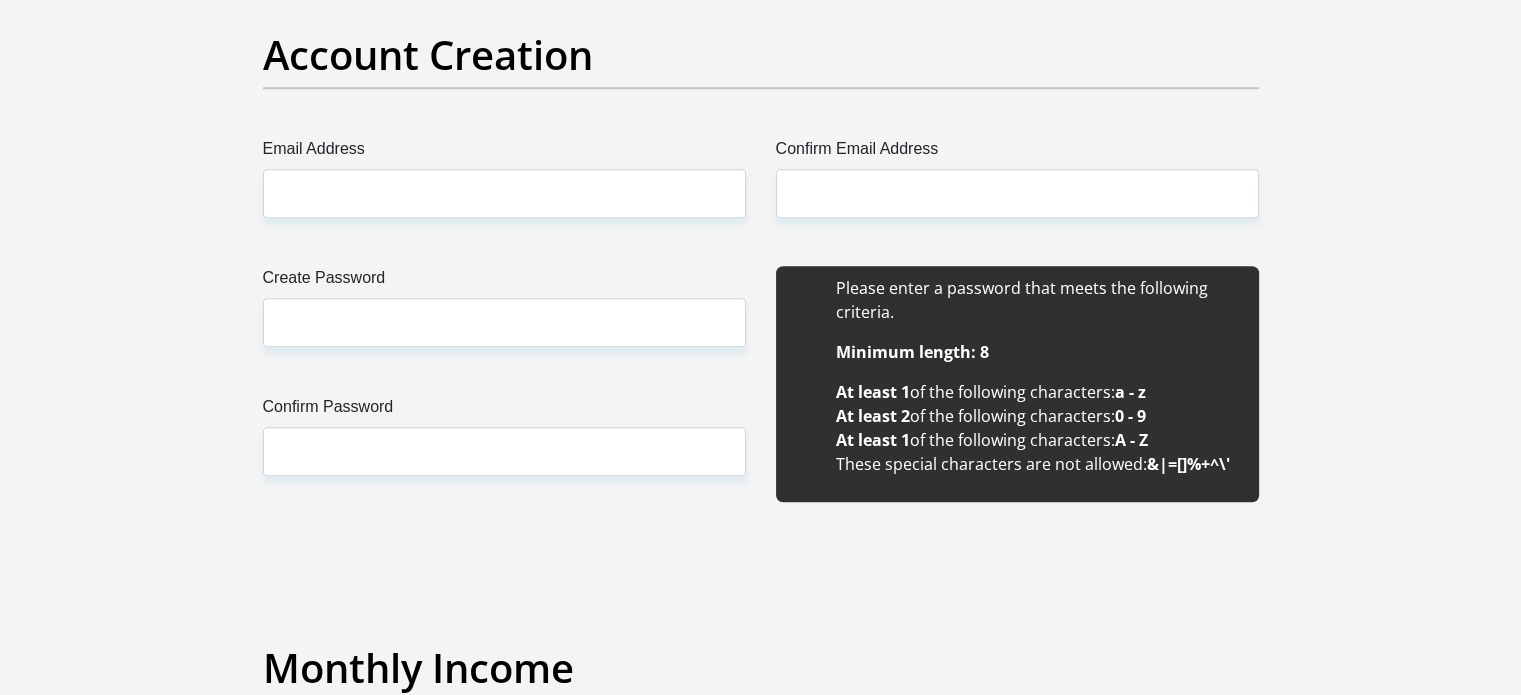 scroll, scrollTop: 1800, scrollLeft: 0, axis: vertical 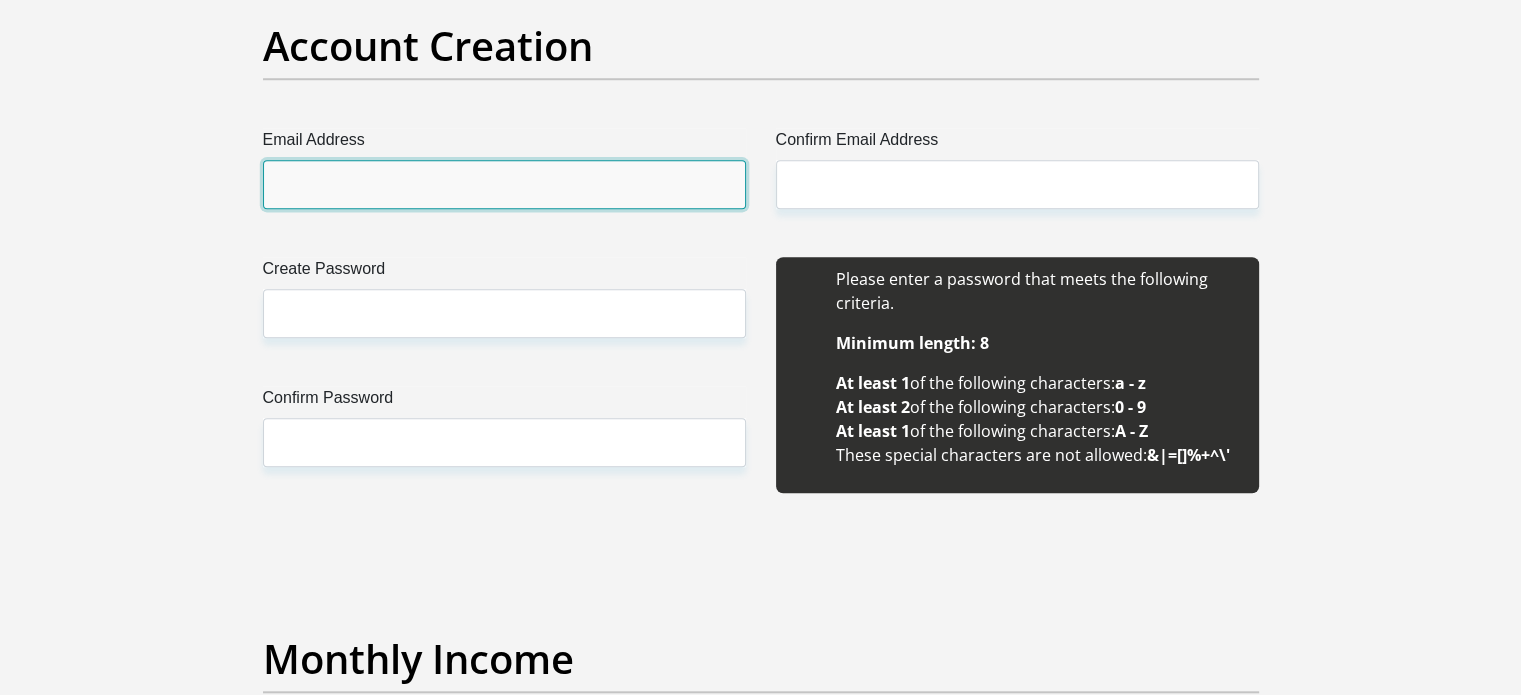 click on "Email Address" at bounding box center [504, 184] 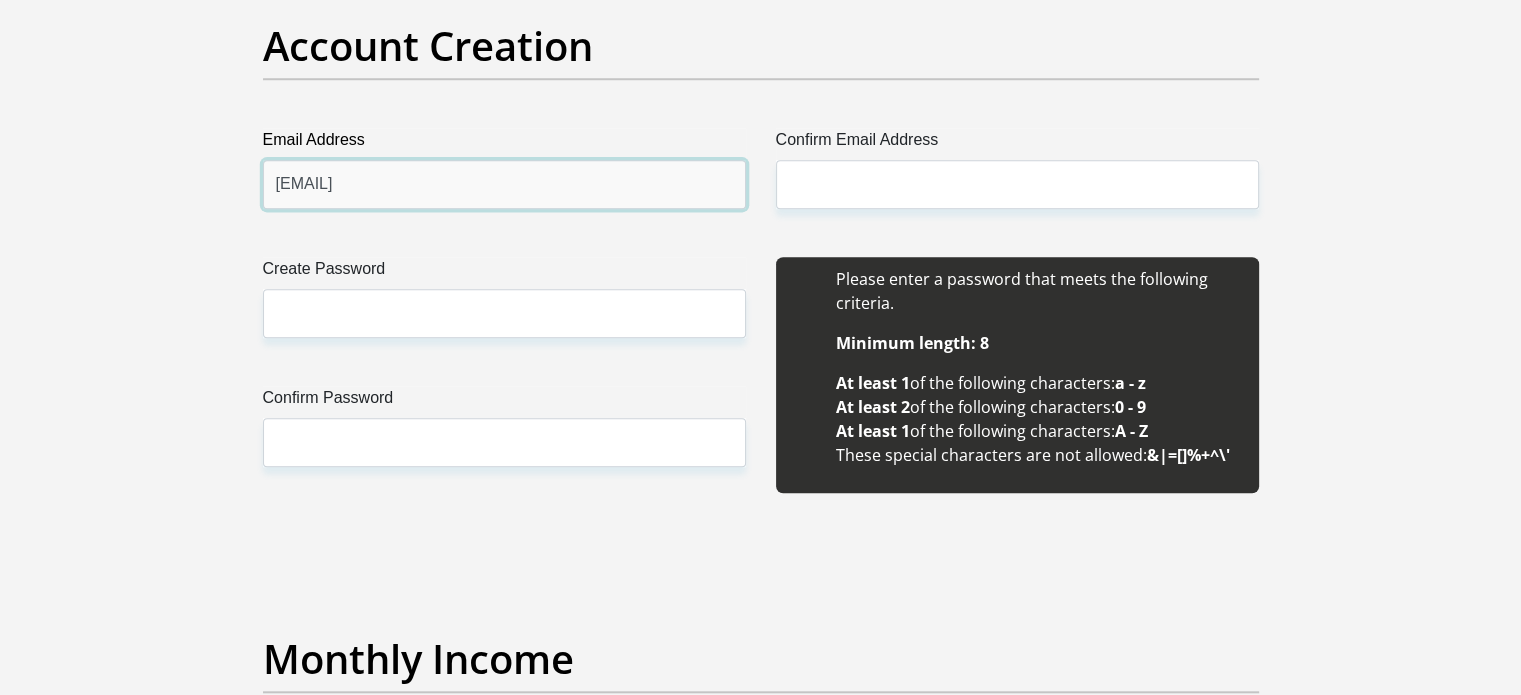 type on "[EMAIL]" 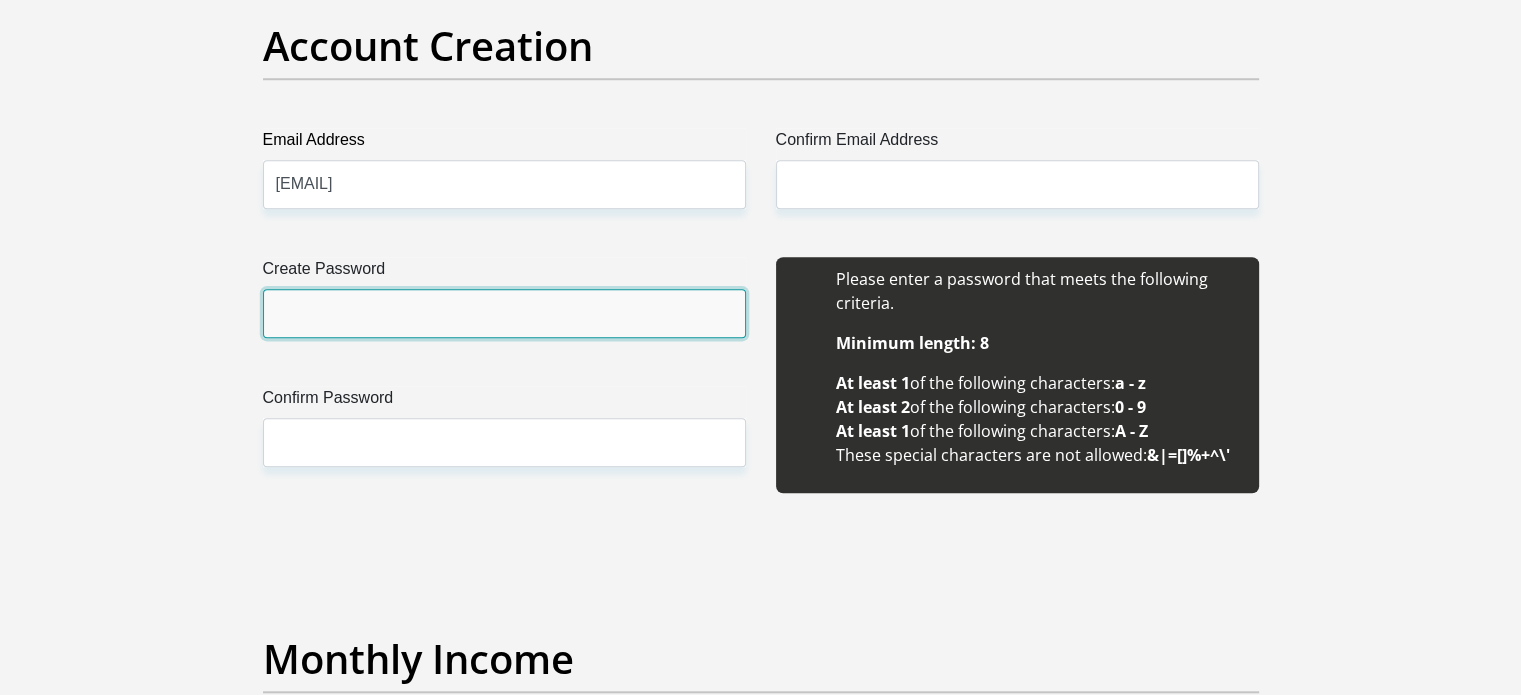 click on "Create Password" at bounding box center [504, 313] 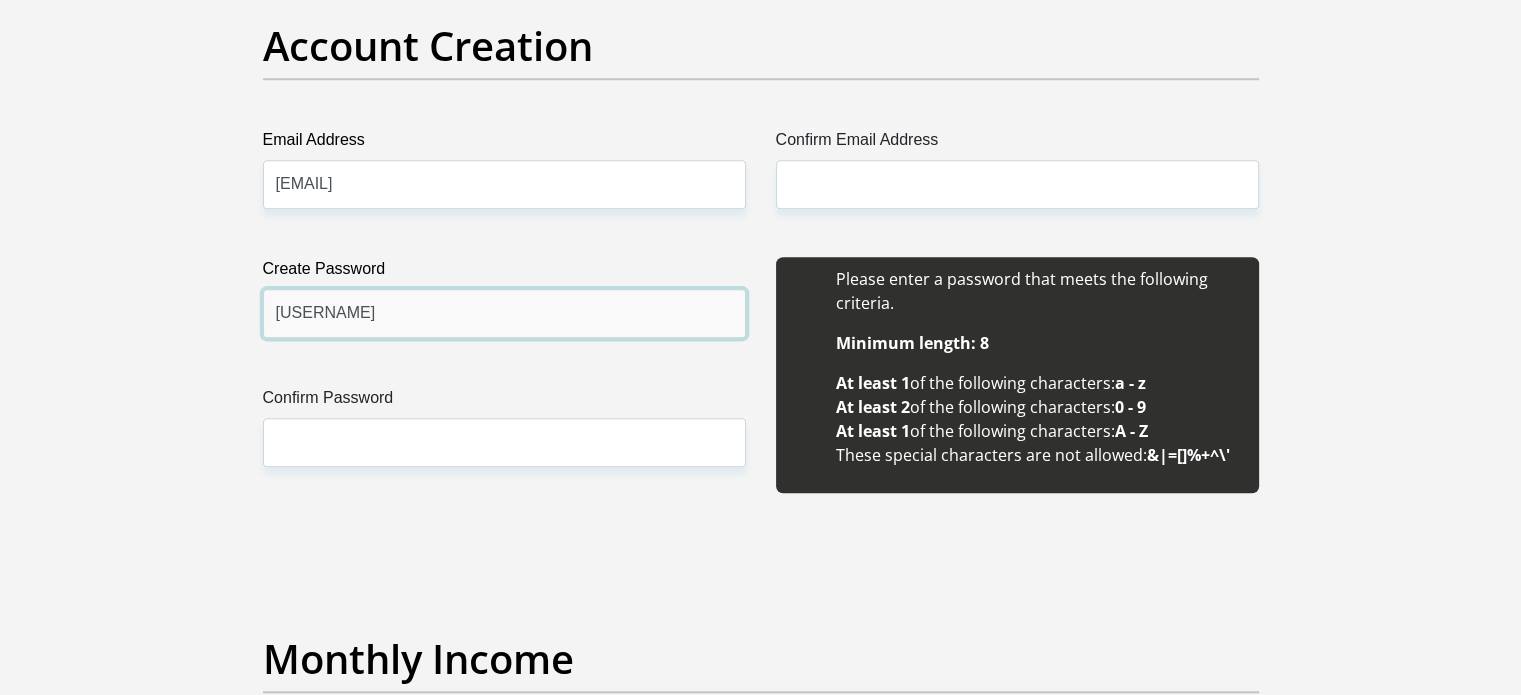 drag, startPoint x: 480, startPoint y: 320, endPoint x: 273, endPoint y: 287, distance: 209.61394 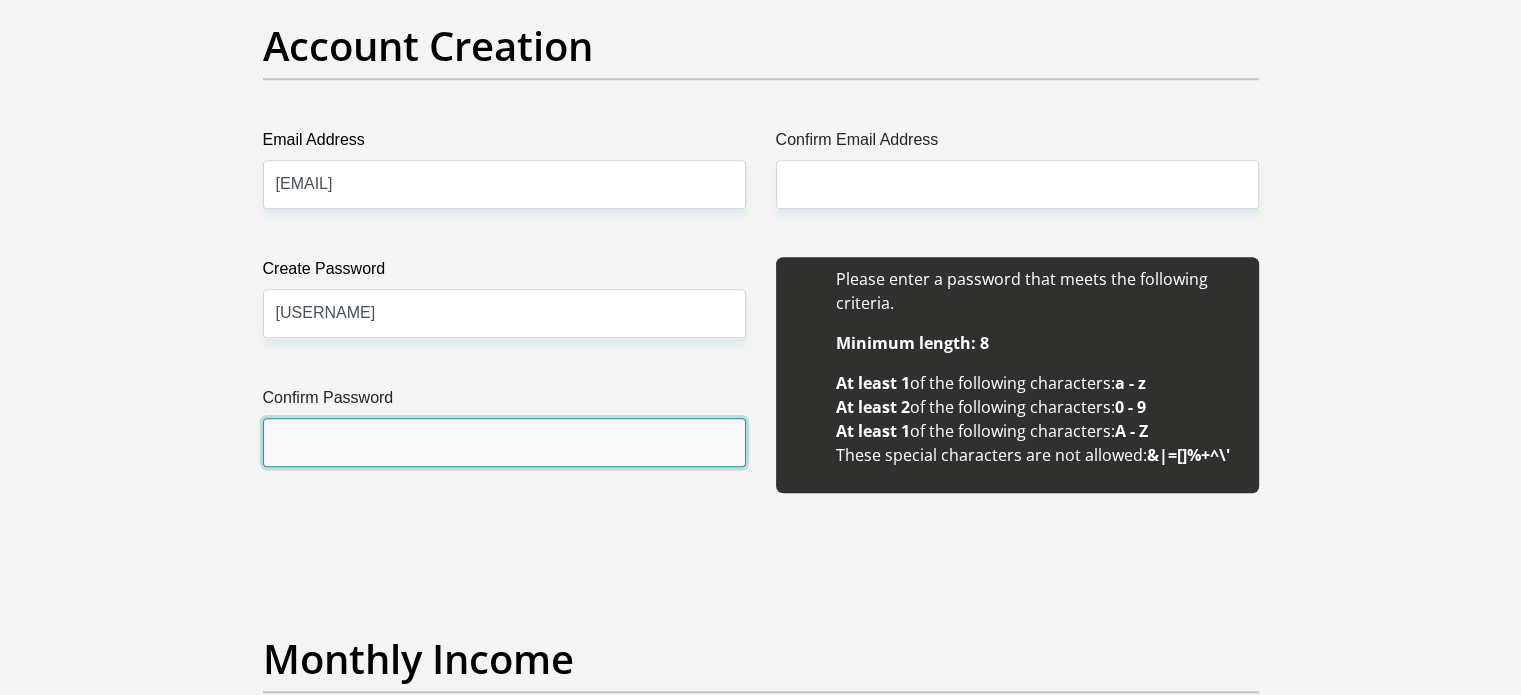 click on "Confirm Password" at bounding box center (504, 442) 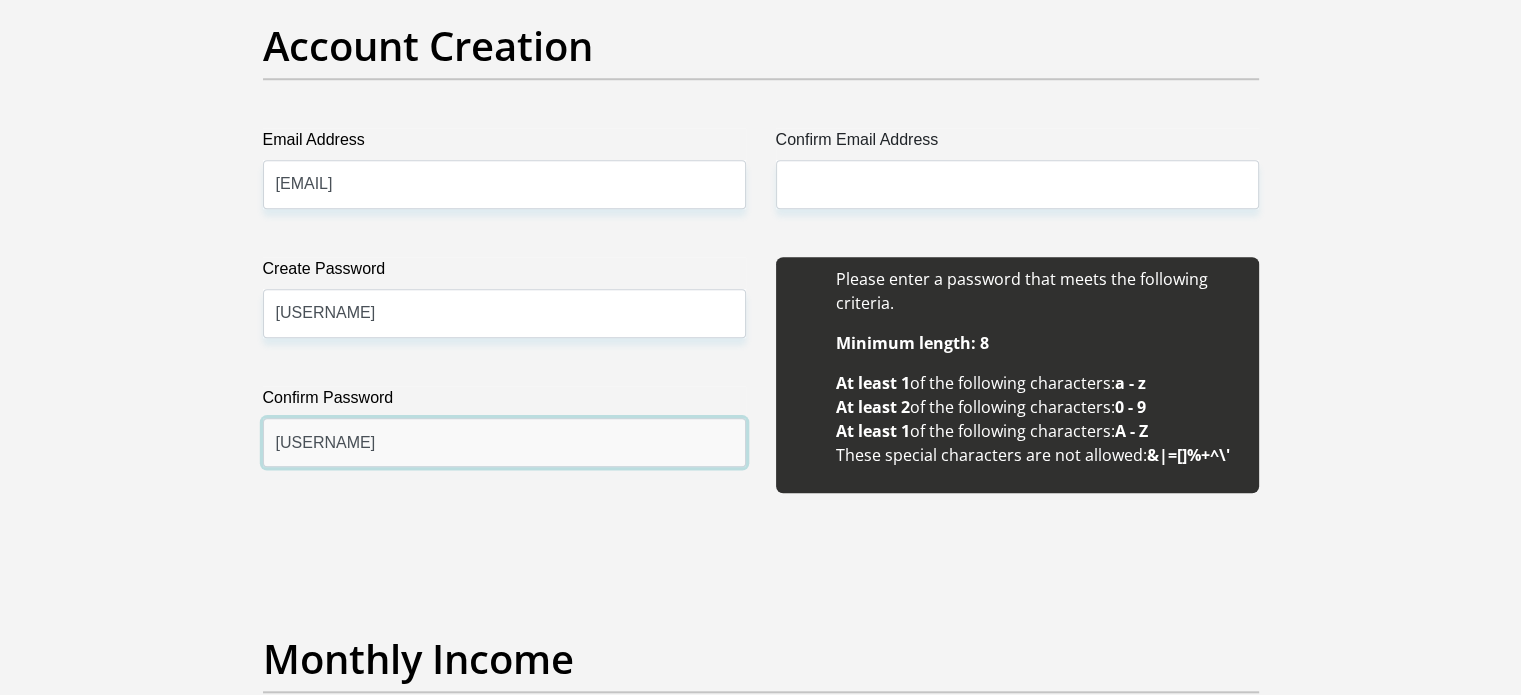 type on "[USERNAME]" 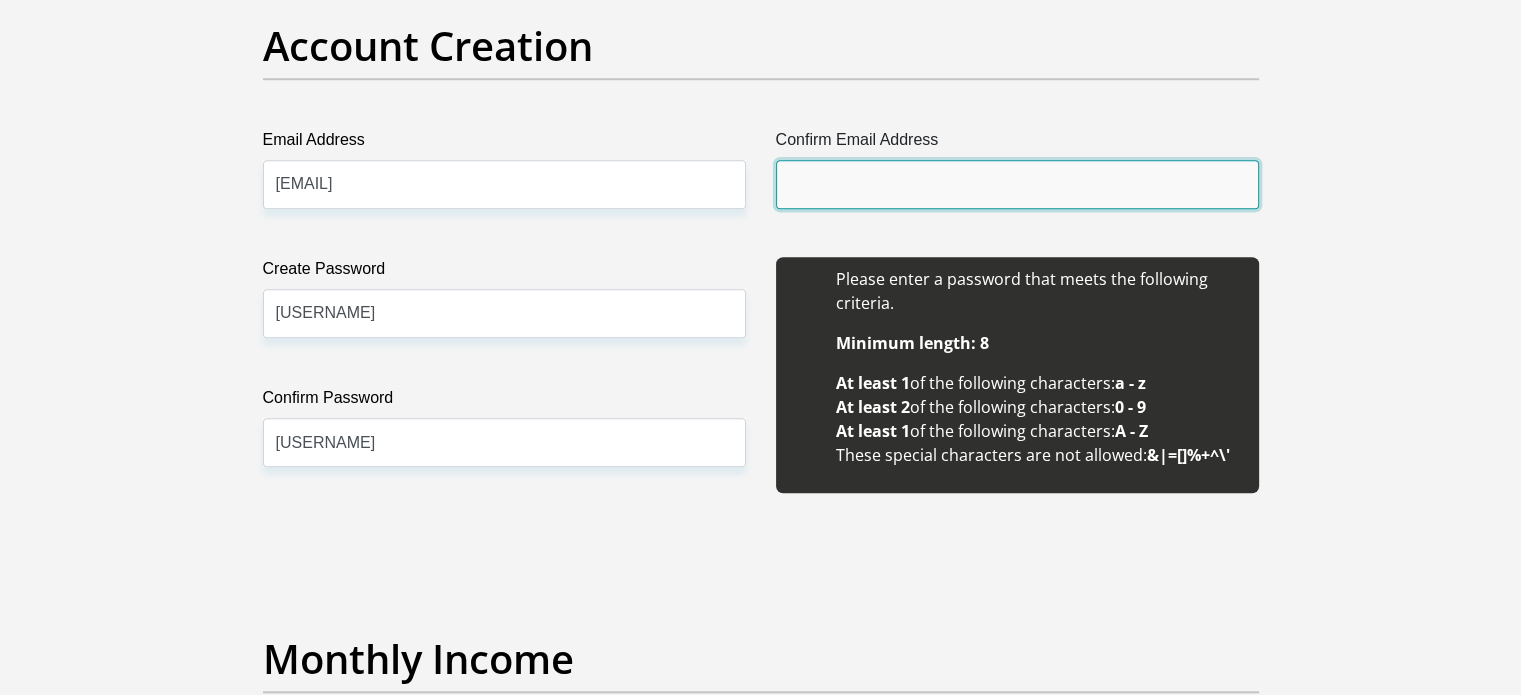 click on "Confirm Email Address" at bounding box center (1017, 184) 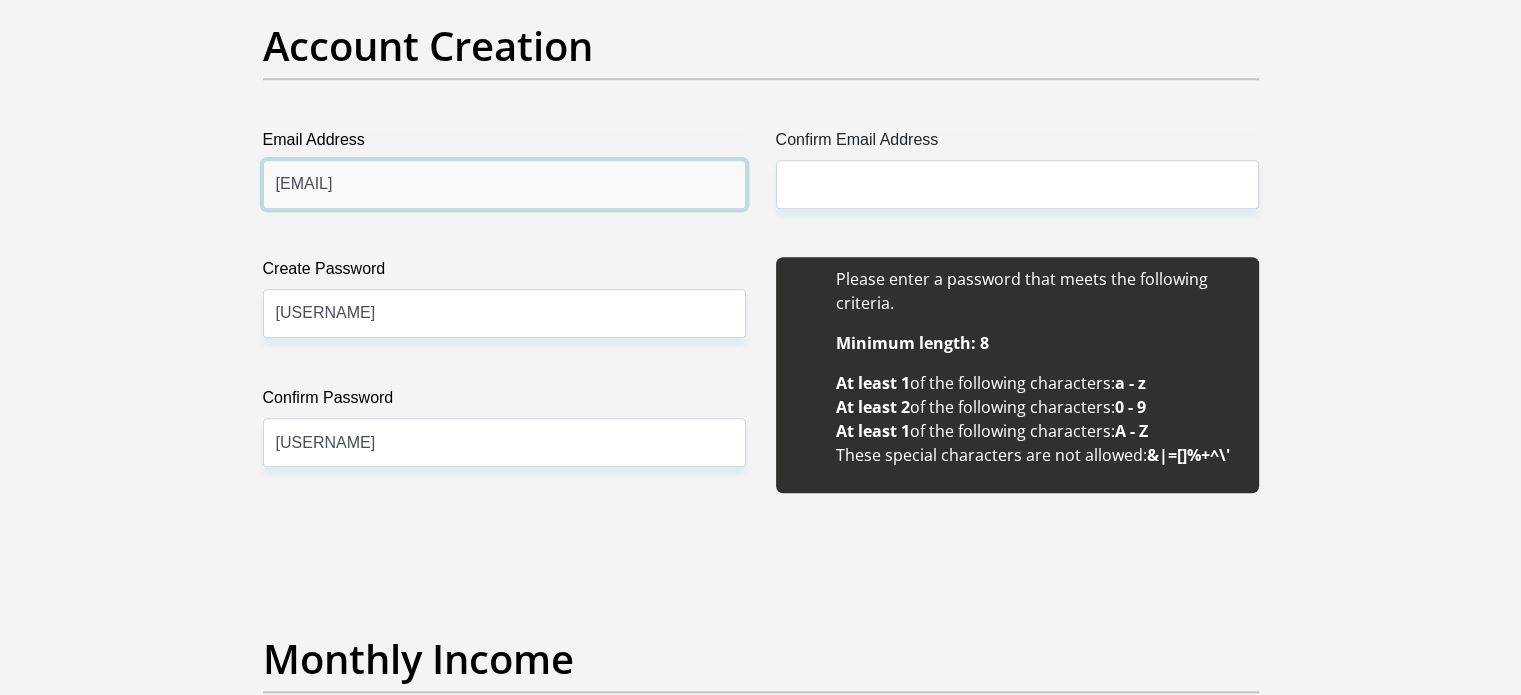 drag, startPoint x: 492, startPoint y: 189, endPoint x: 260, endPoint y: 179, distance: 232.21542 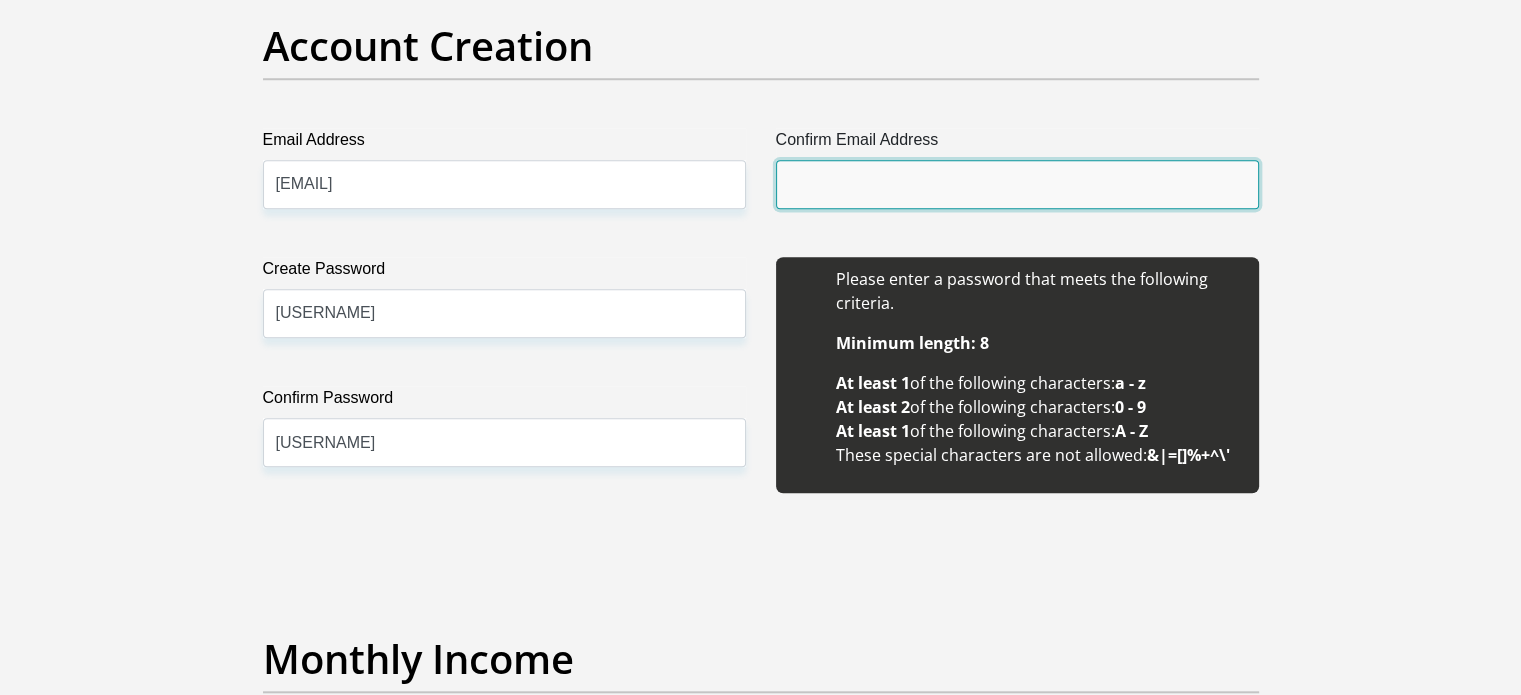 click on "Confirm Email Address" at bounding box center (1017, 184) 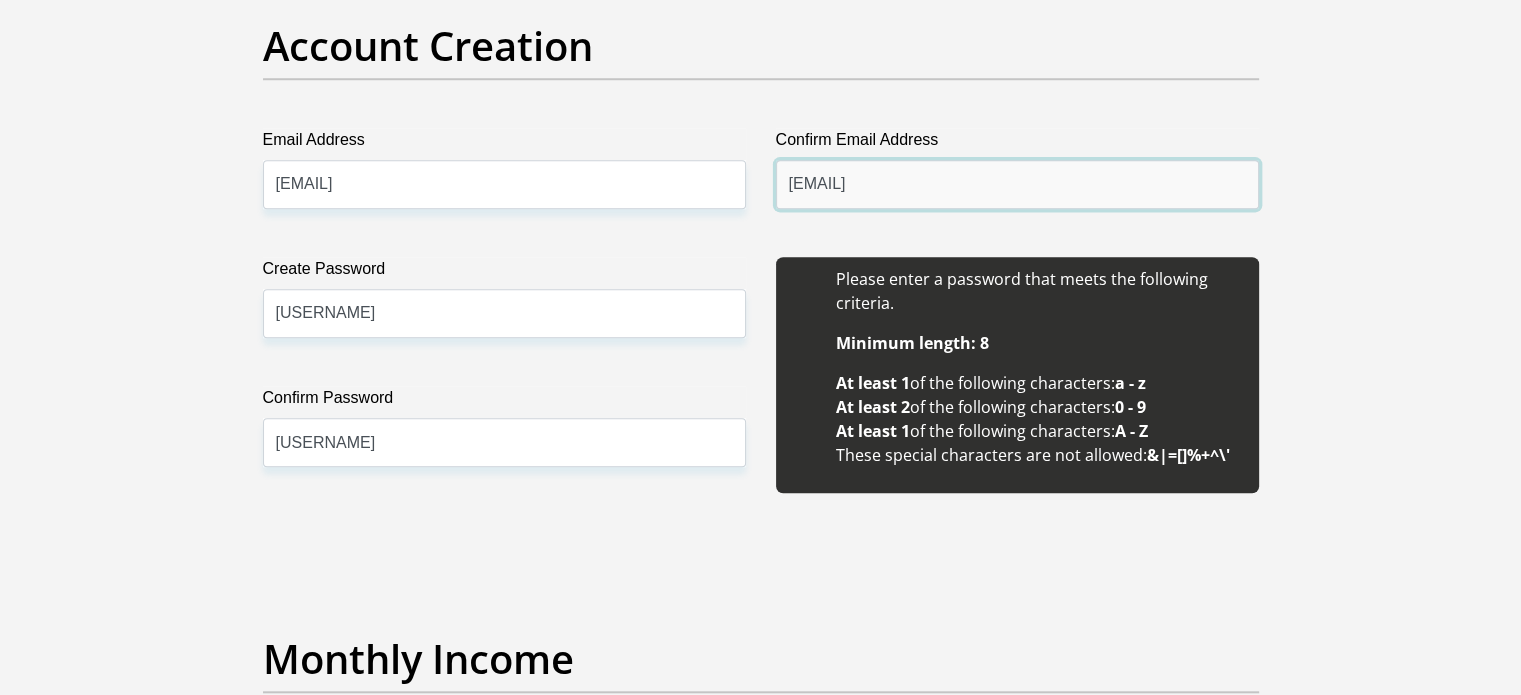 type on "[EMAIL]" 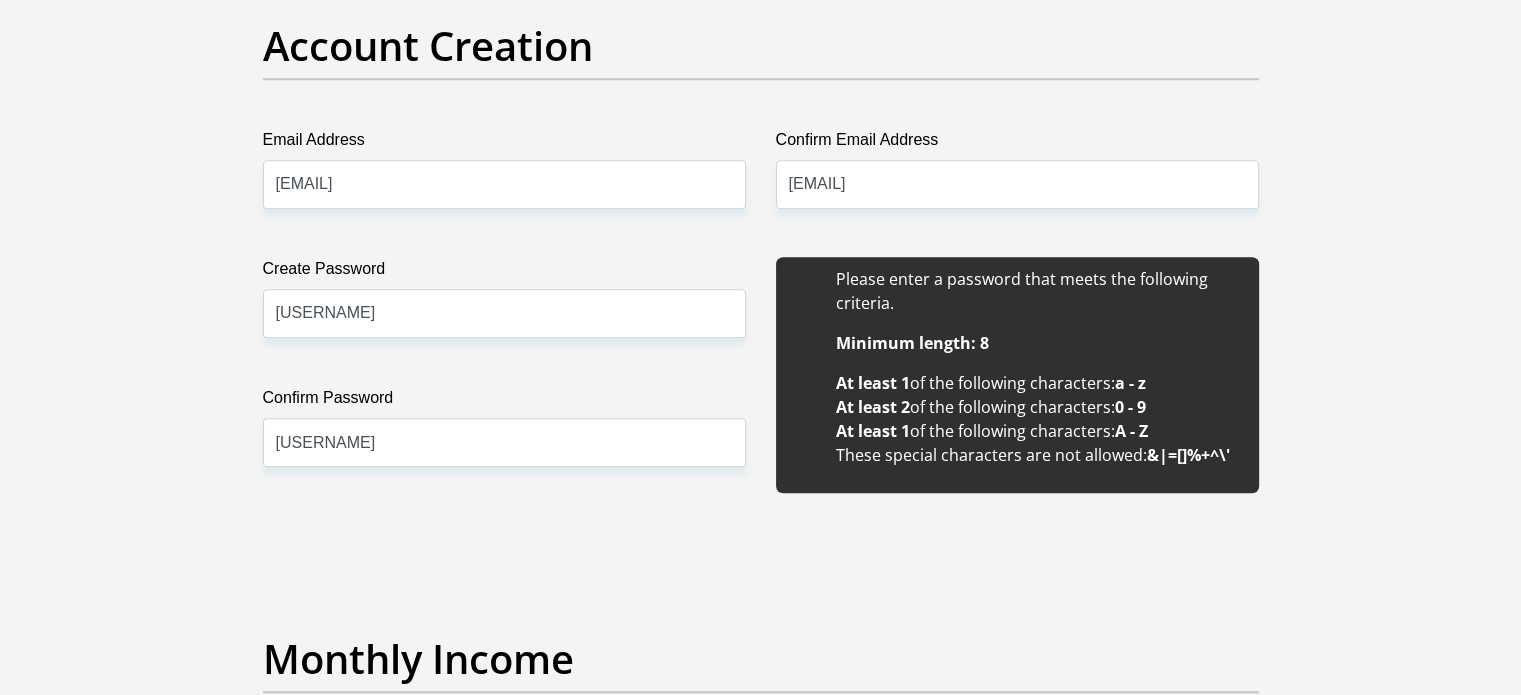 click on "Personal Details
Title
Mr
Ms
Mrs
Dr
Other
First Name
[FIRST]
Surname
[LAST]
ID Number
[ID_NUMBER]
Please input valid ID number
Race
Black
Coloured
Indian
White
Other
Contact Number
[PHONE]
Please input valid contact number" at bounding box center [760, 1821] 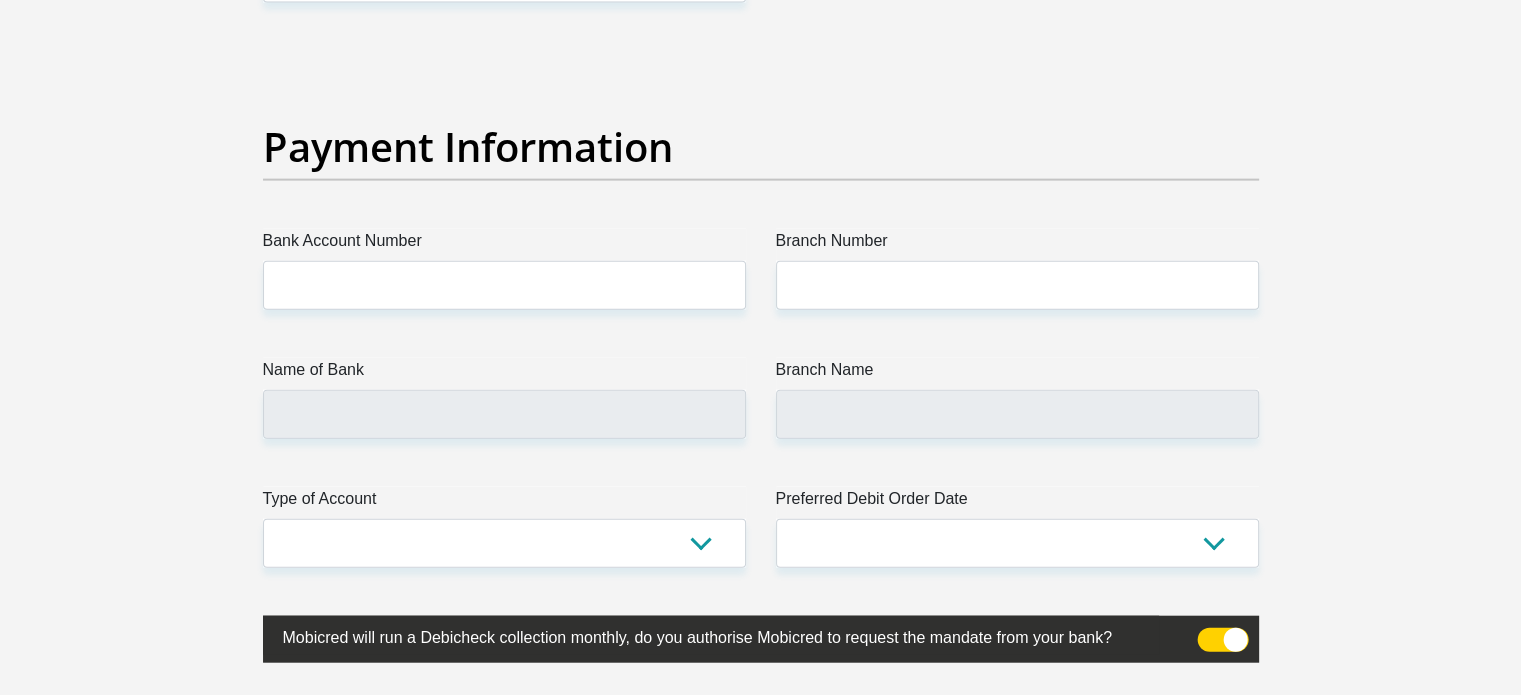 scroll, scrollTop: 4671, scrollLeft: 0, axis: vertical 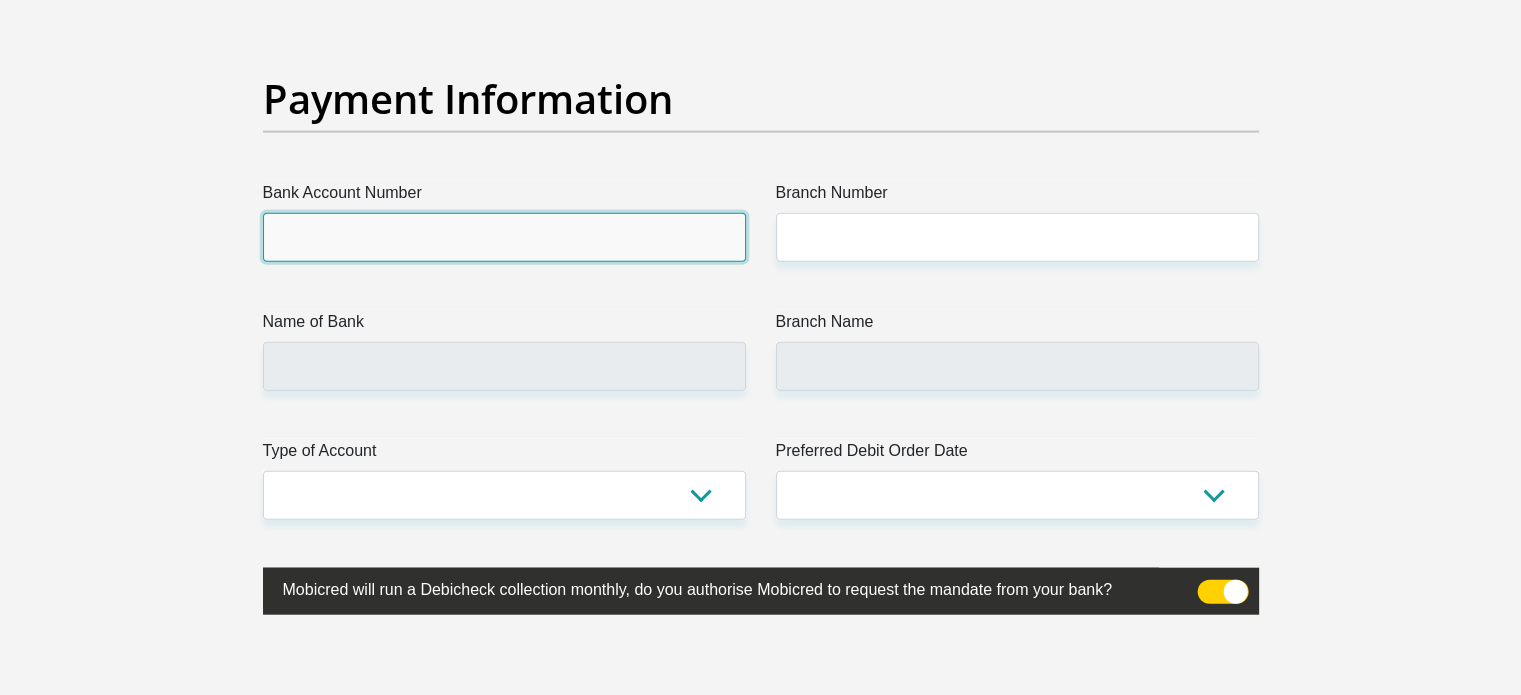 click on "Bank Account Number" at bounding box center (504, 237) 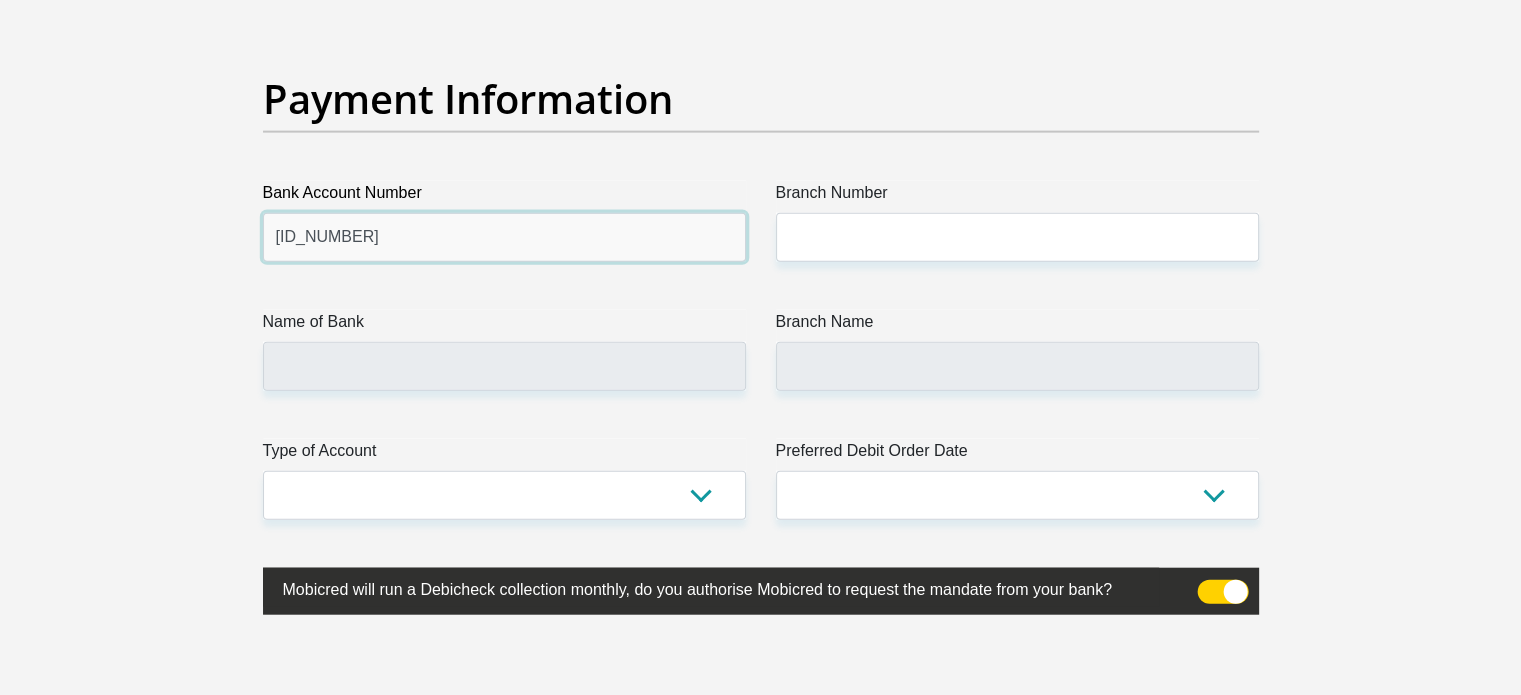 type on "[ID_NUMBER]" 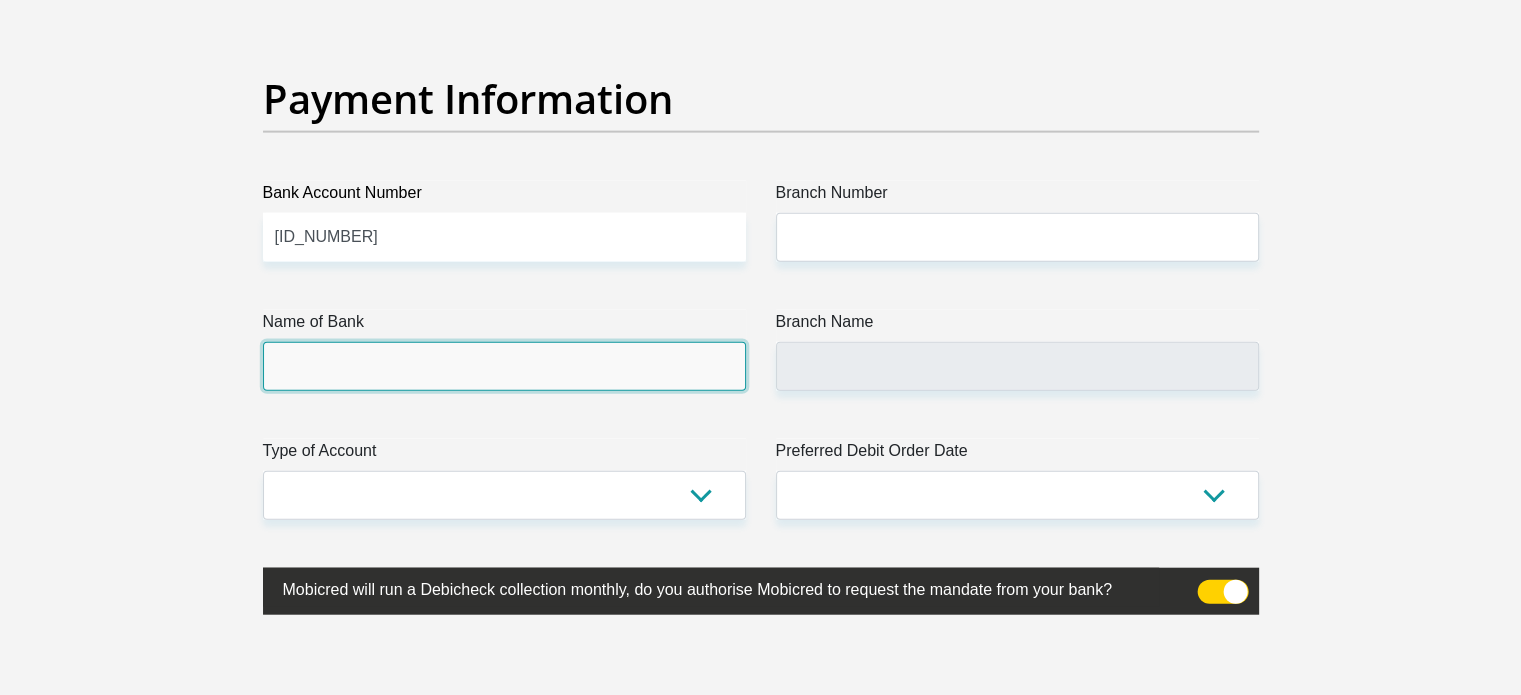click on "Name of Bank" at bounding box center (504, 366) 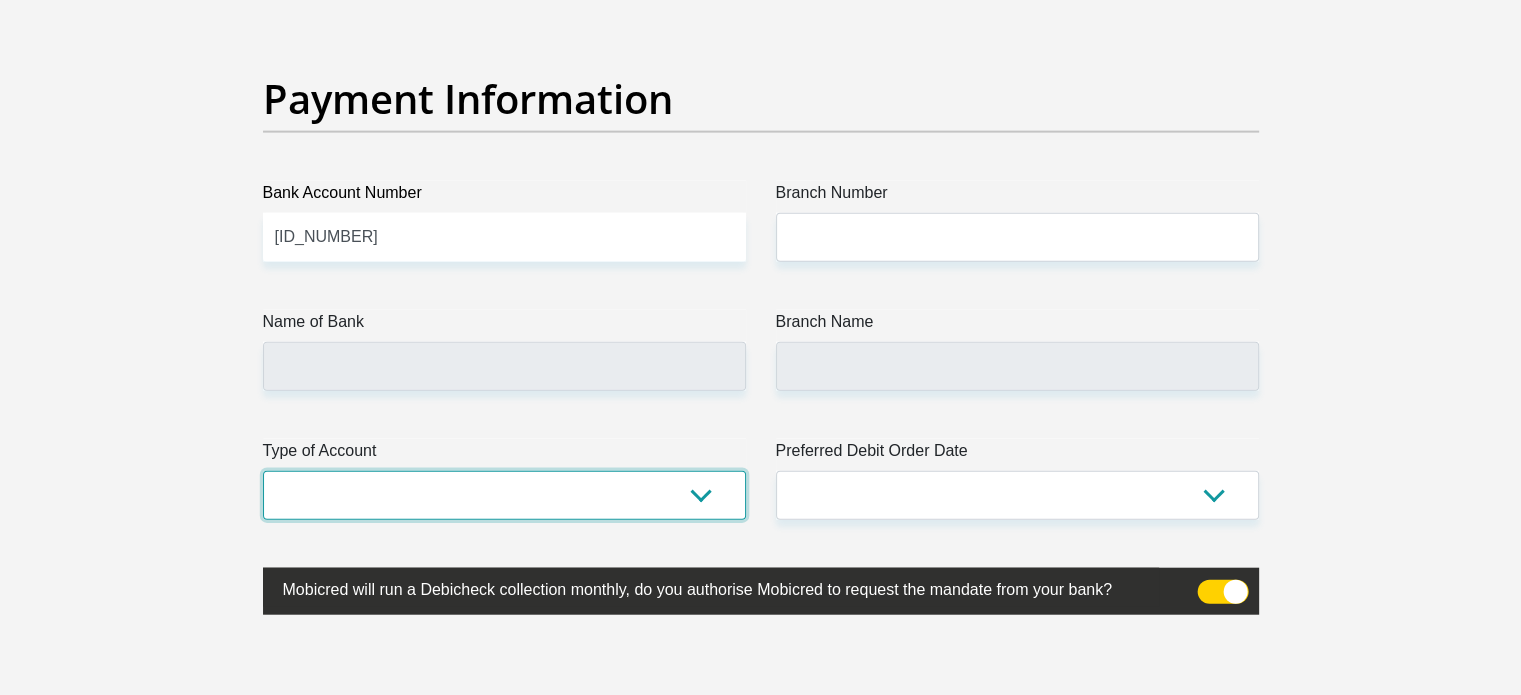 click on "Cheque
Savings" at bounding box center [504, 495] 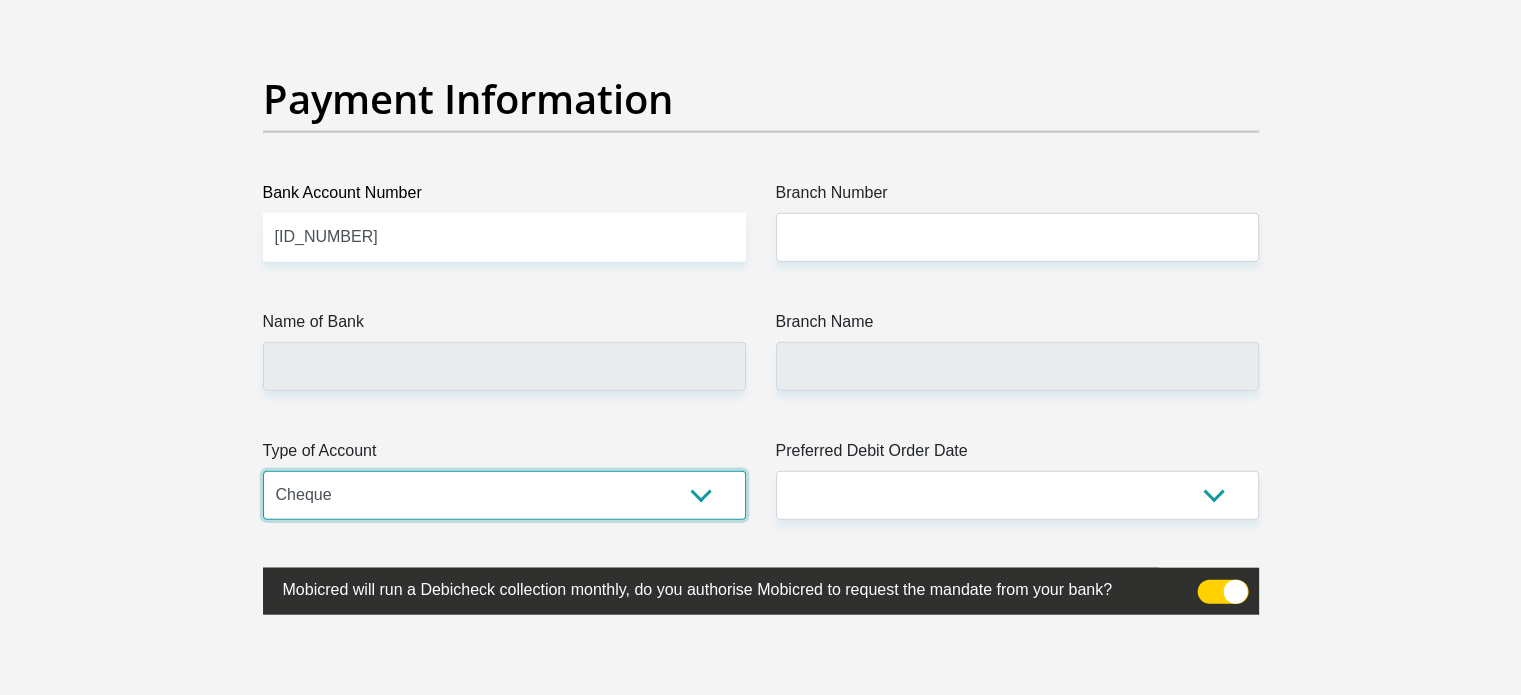 click on "Cheque
Savings" at bounding box center (504, 495) 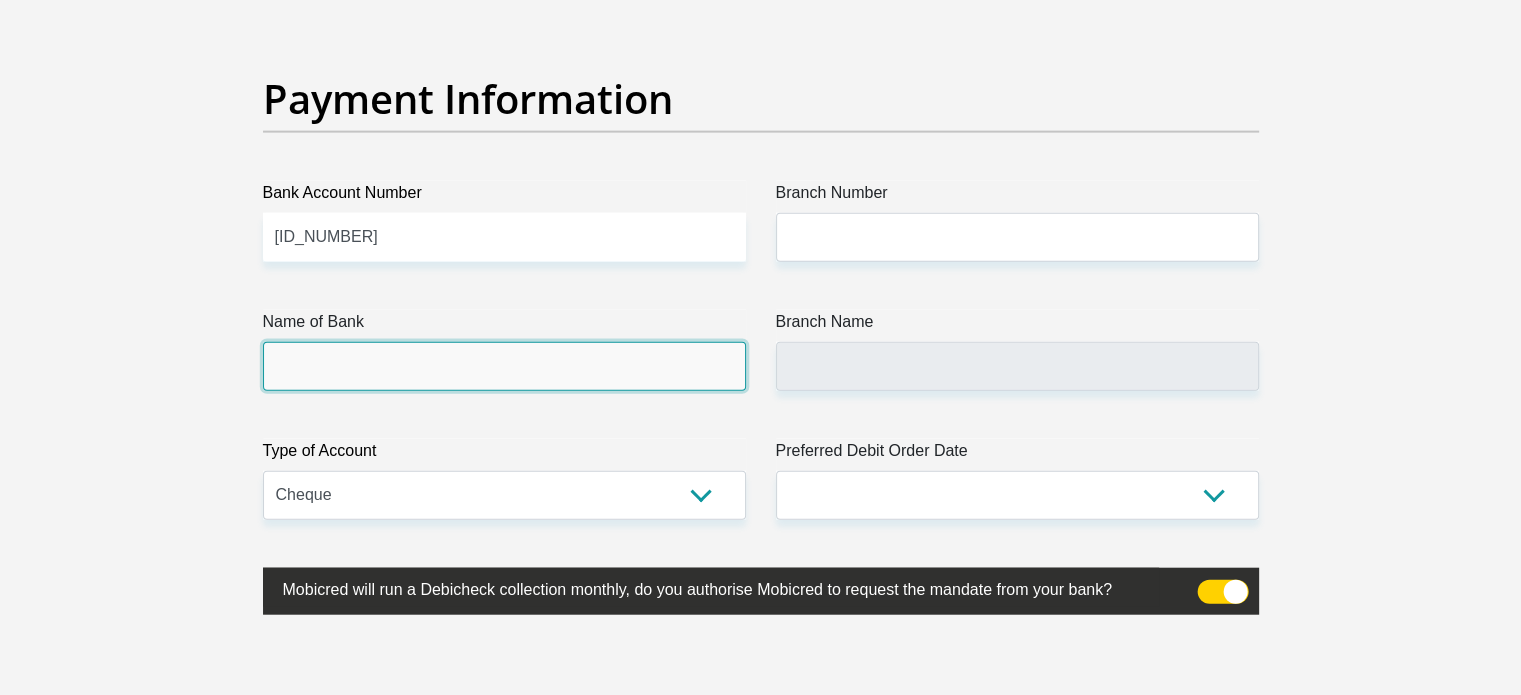 click on "Name of Bank" at bounding box center (504, 366) 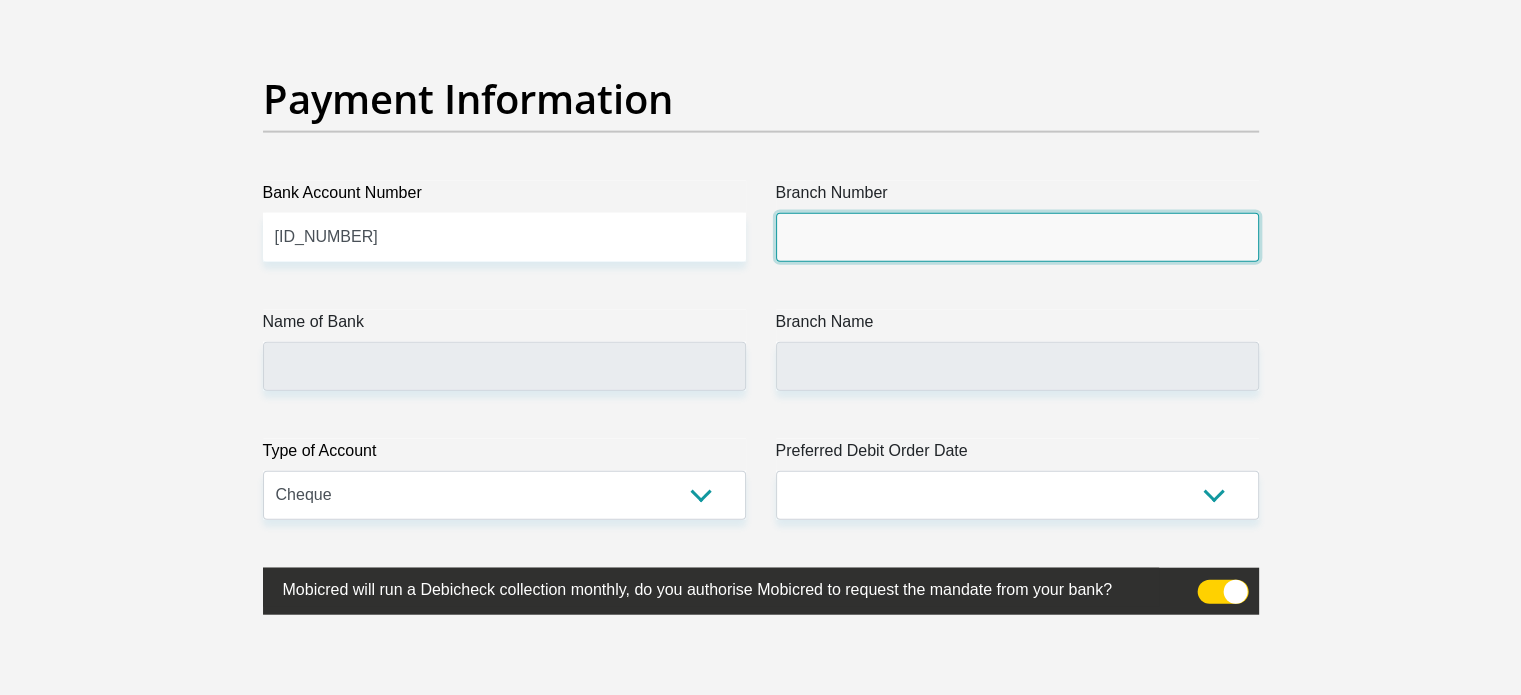 click on "Branch Number" at bounding box center (1017, 237) 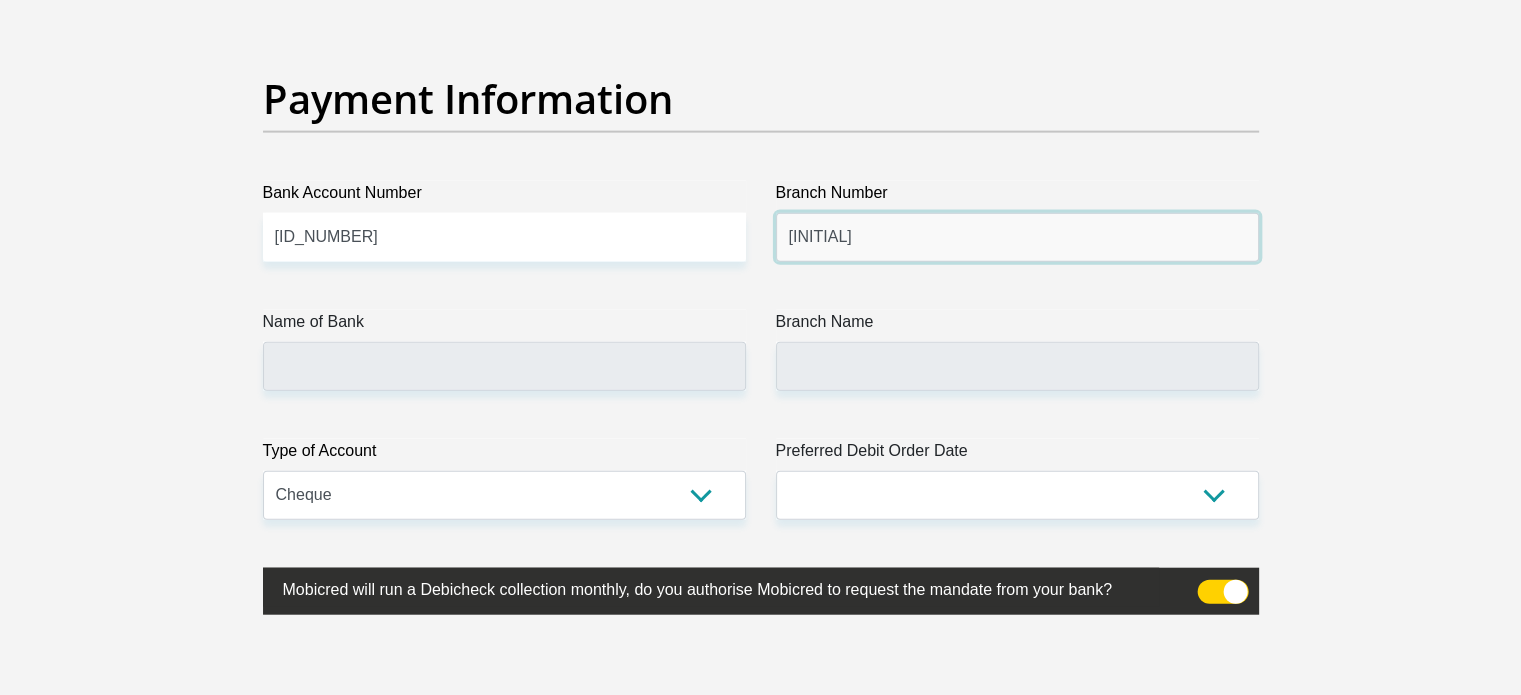 type 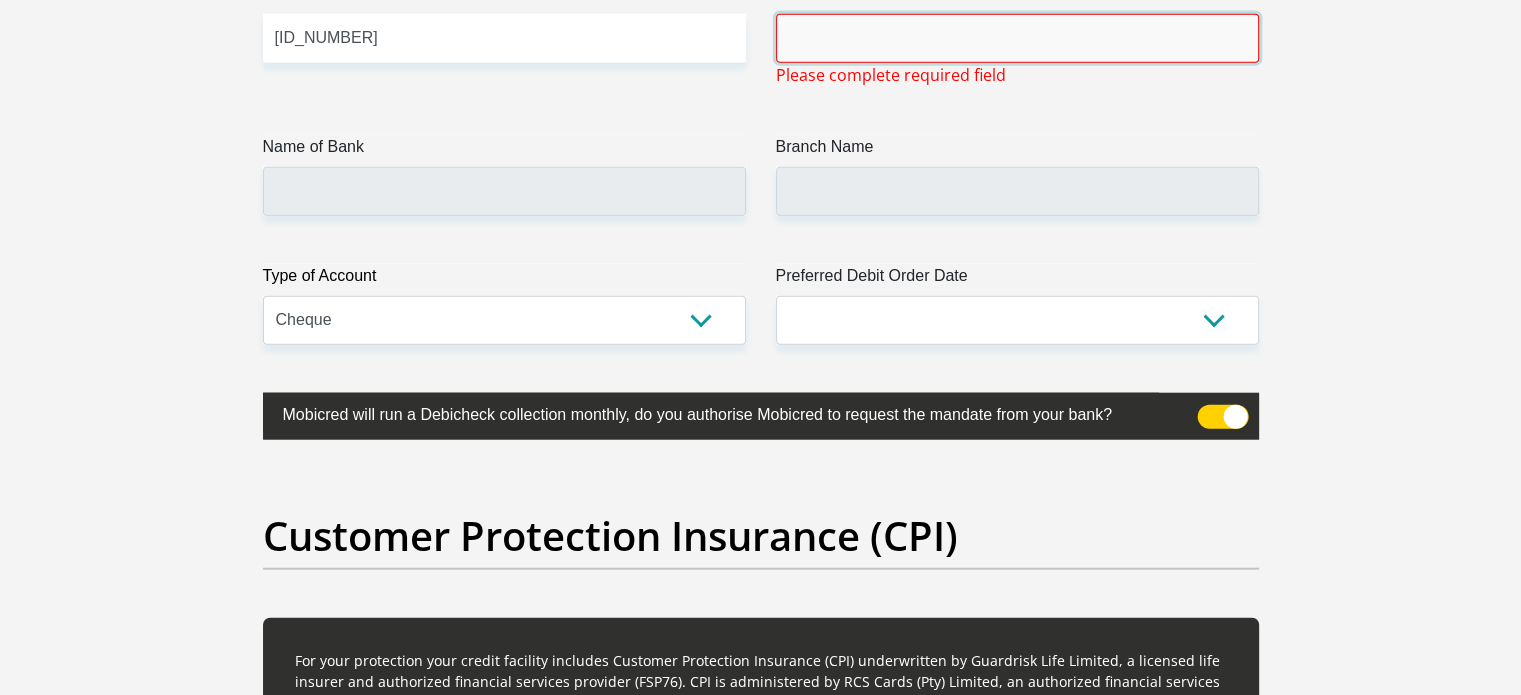 scroll, scrollTop: 4871, scrollLeft: 0, axis: vertical 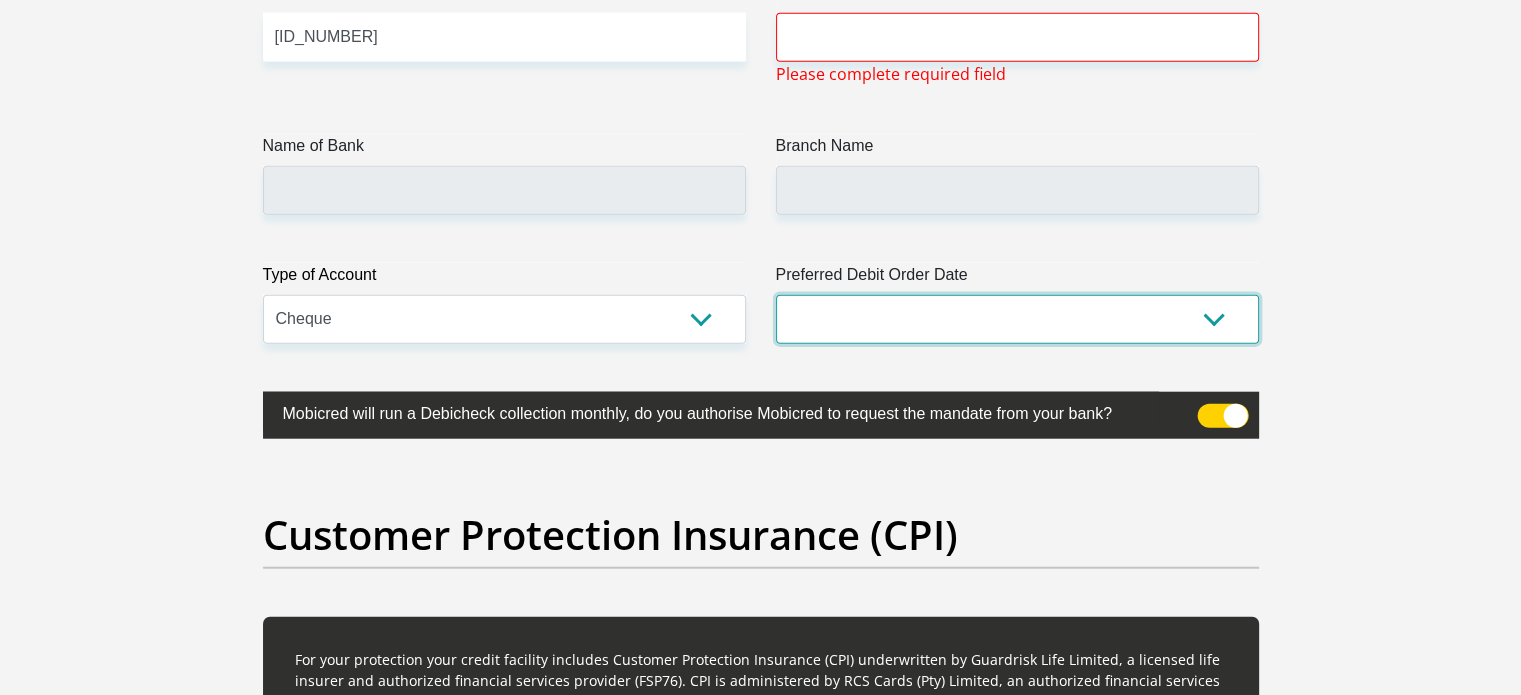 click on "1st
2nd
3rd
4th
5th
7th
18th
19th
20th
21st
22nd
23rd
24th
25th
26th
27th
28th
29th
30th" at bounding box center (1017, 319) 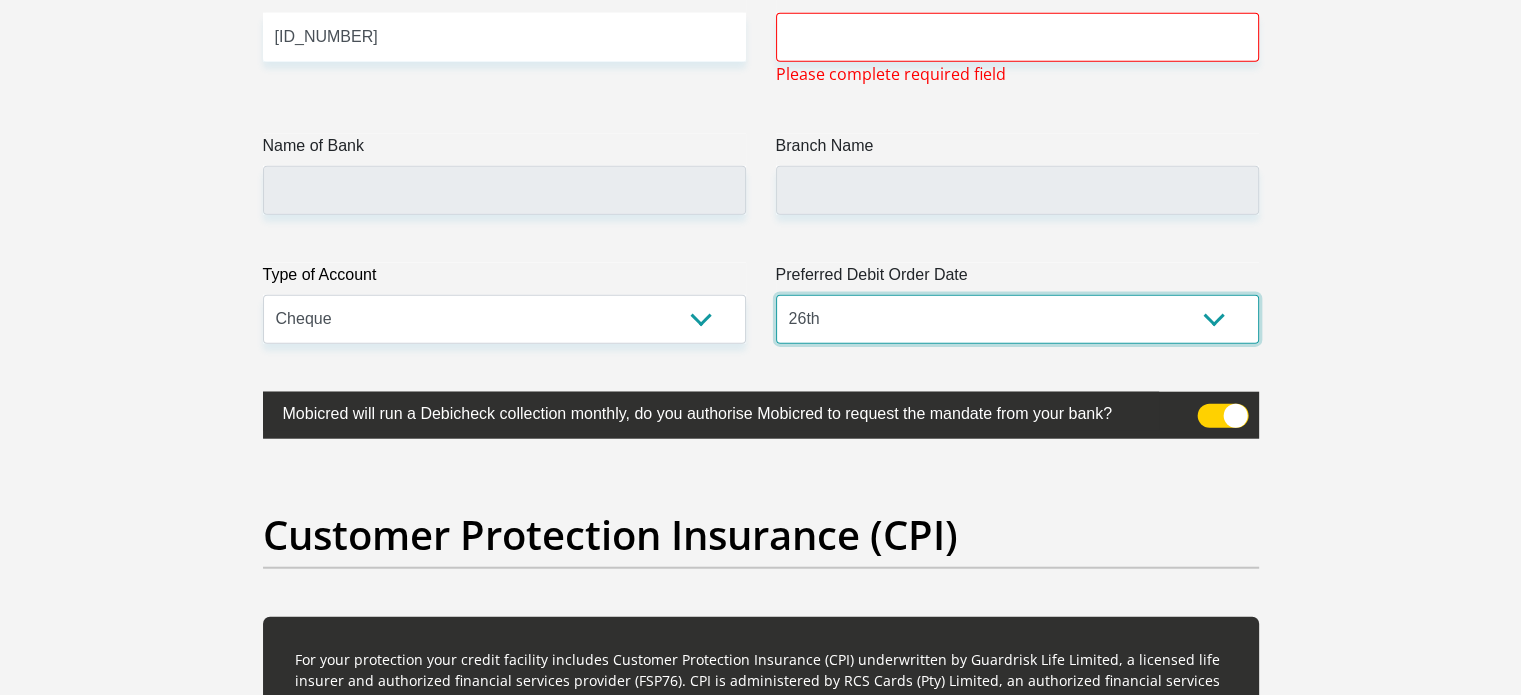 click on "1st
2nd
3rd
4th
5th
7th
18th
19th
20th
21st
22nd
23rd
24th
25th
26th
27th
28th
29th
30th" at bounding box center [1017, 319] 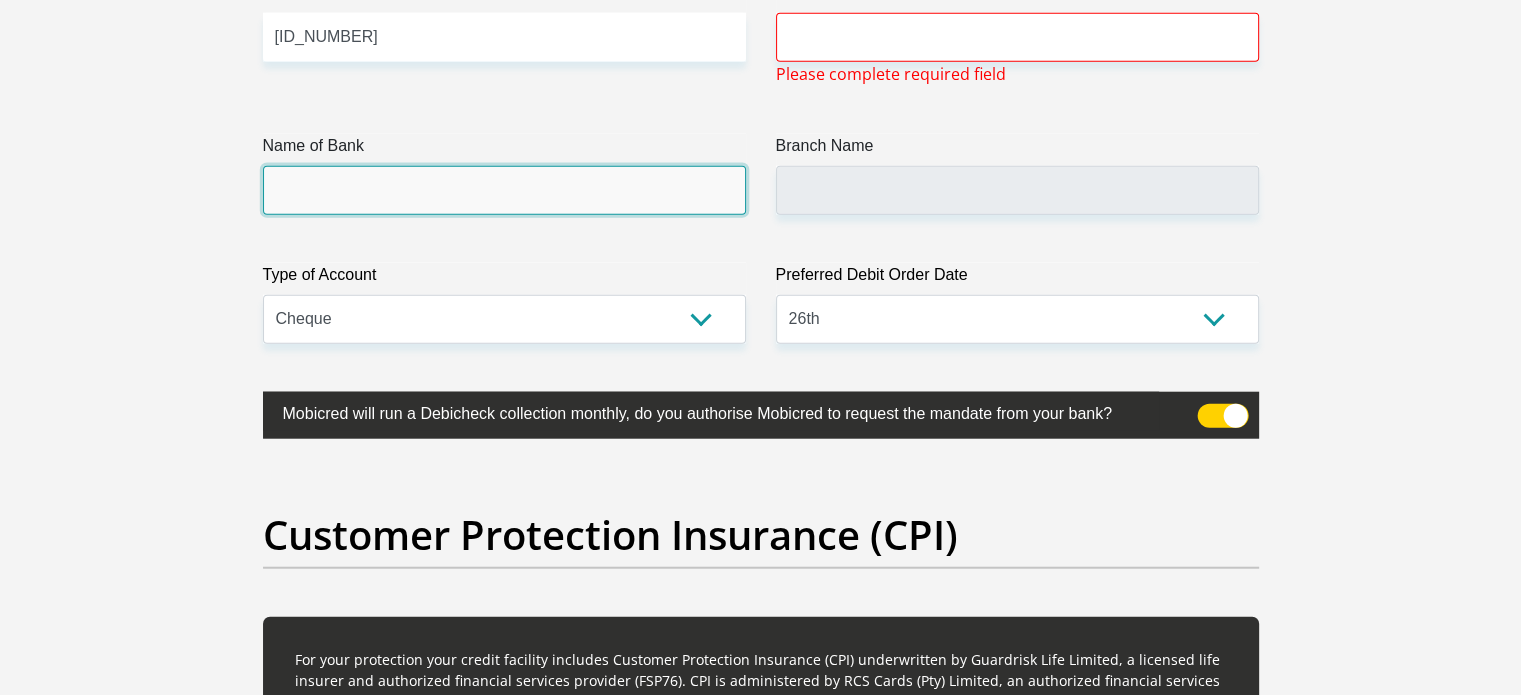click on "Name of Bank" at bounding box center (504, 190) 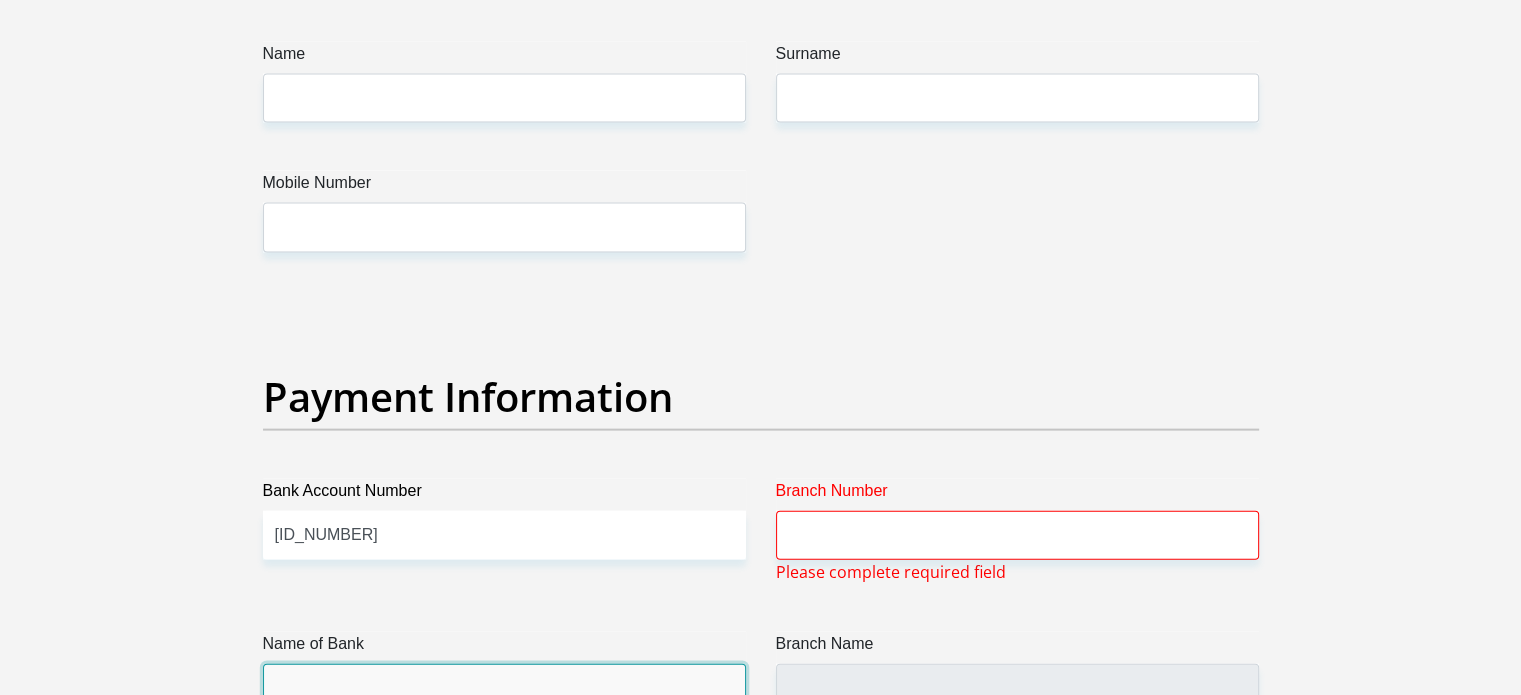 scroll, scrollTop: 4371, scrollLeft: 0, axis: vertical 